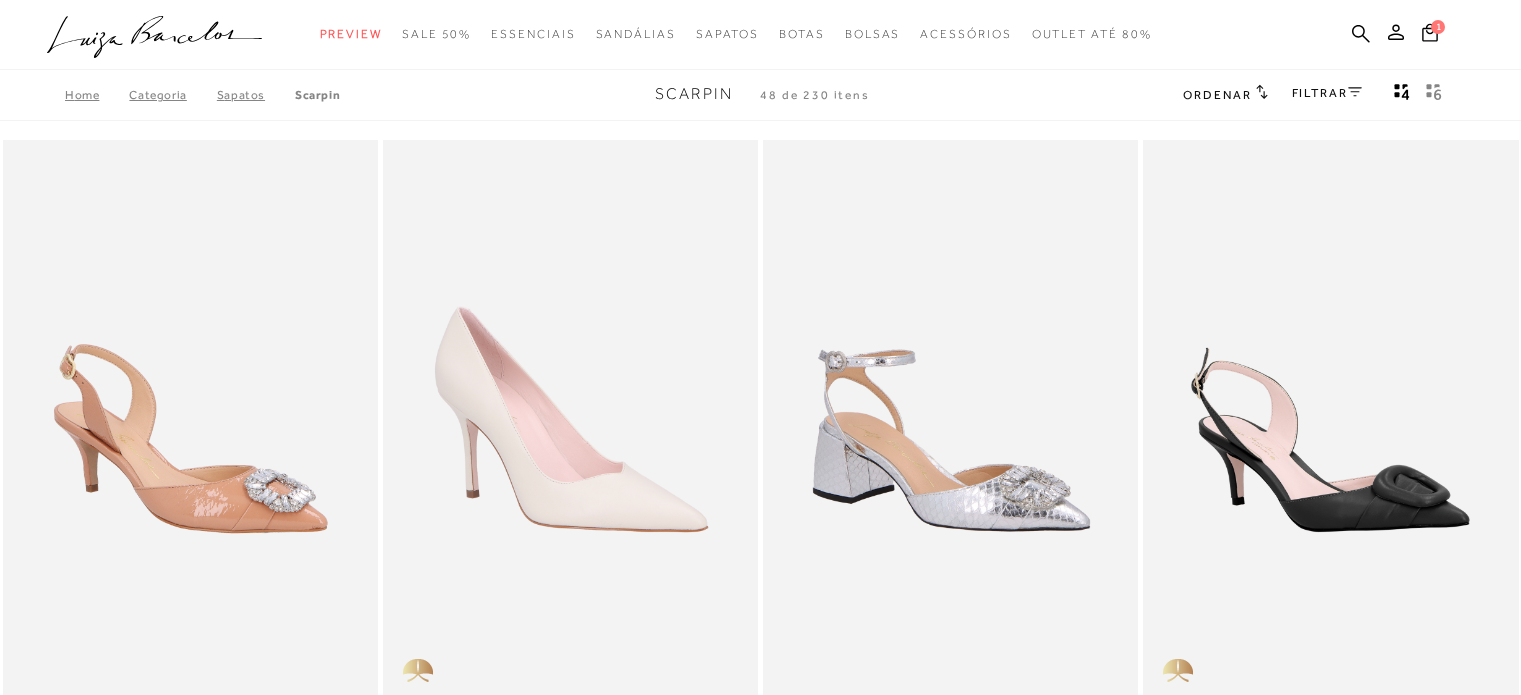 type 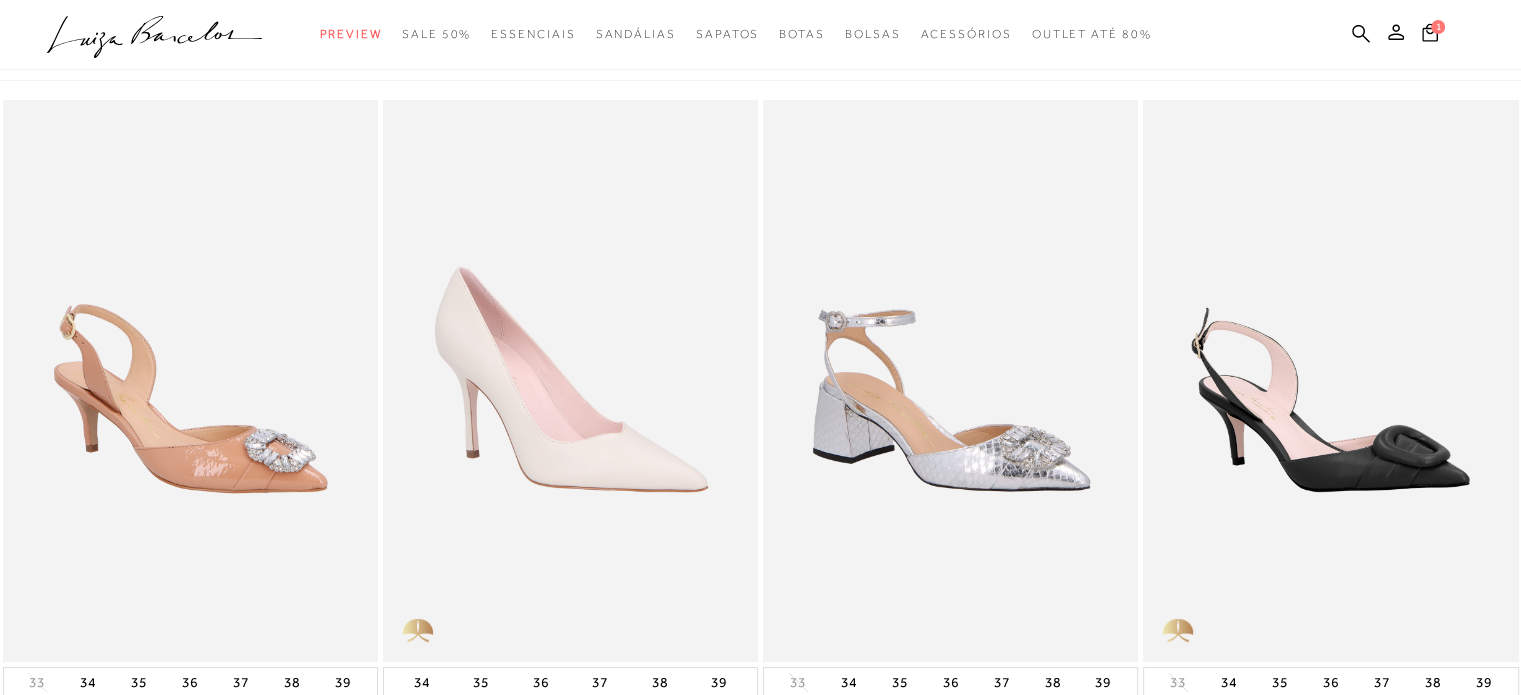 scroll, scrollTop: 0, scrollLeft: 0, axis: both 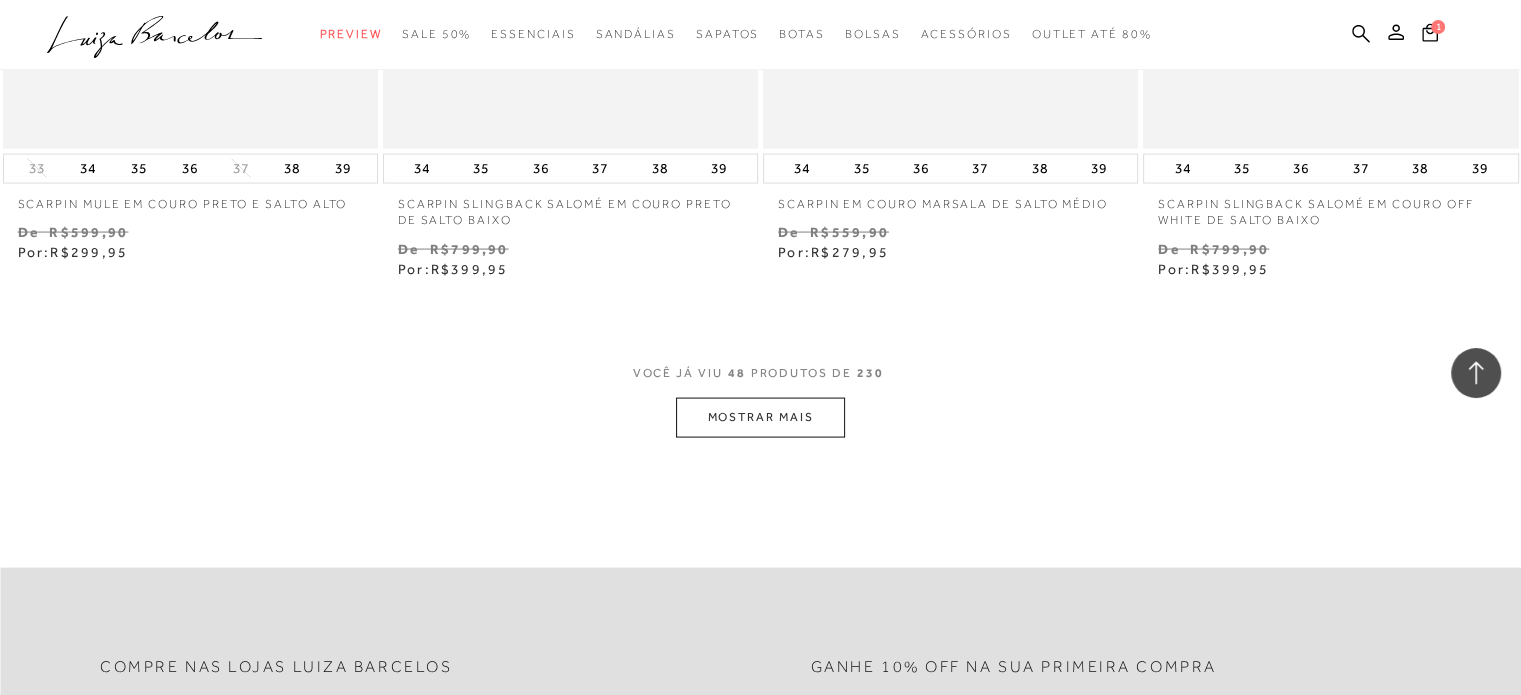 click on "MOSTRAR MAIS" at bounding box center (760, 417) 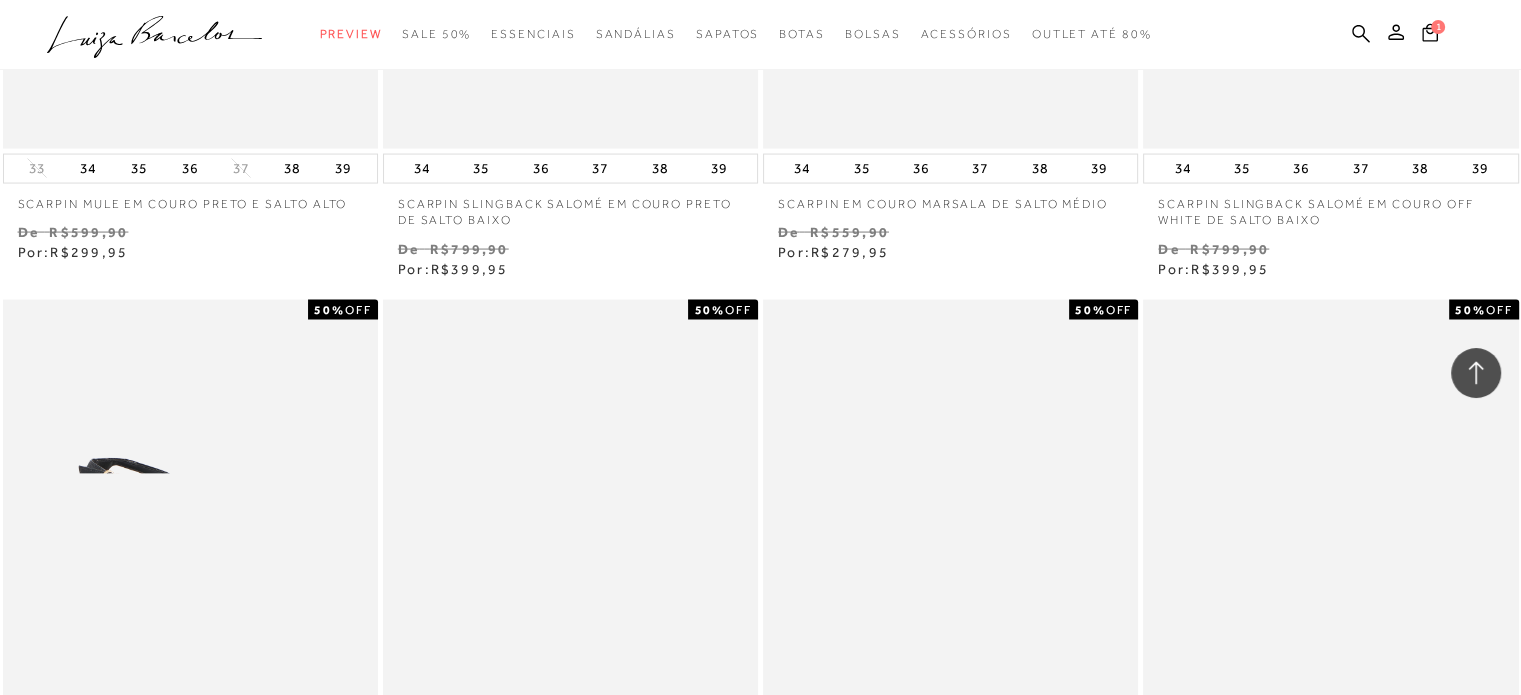 type 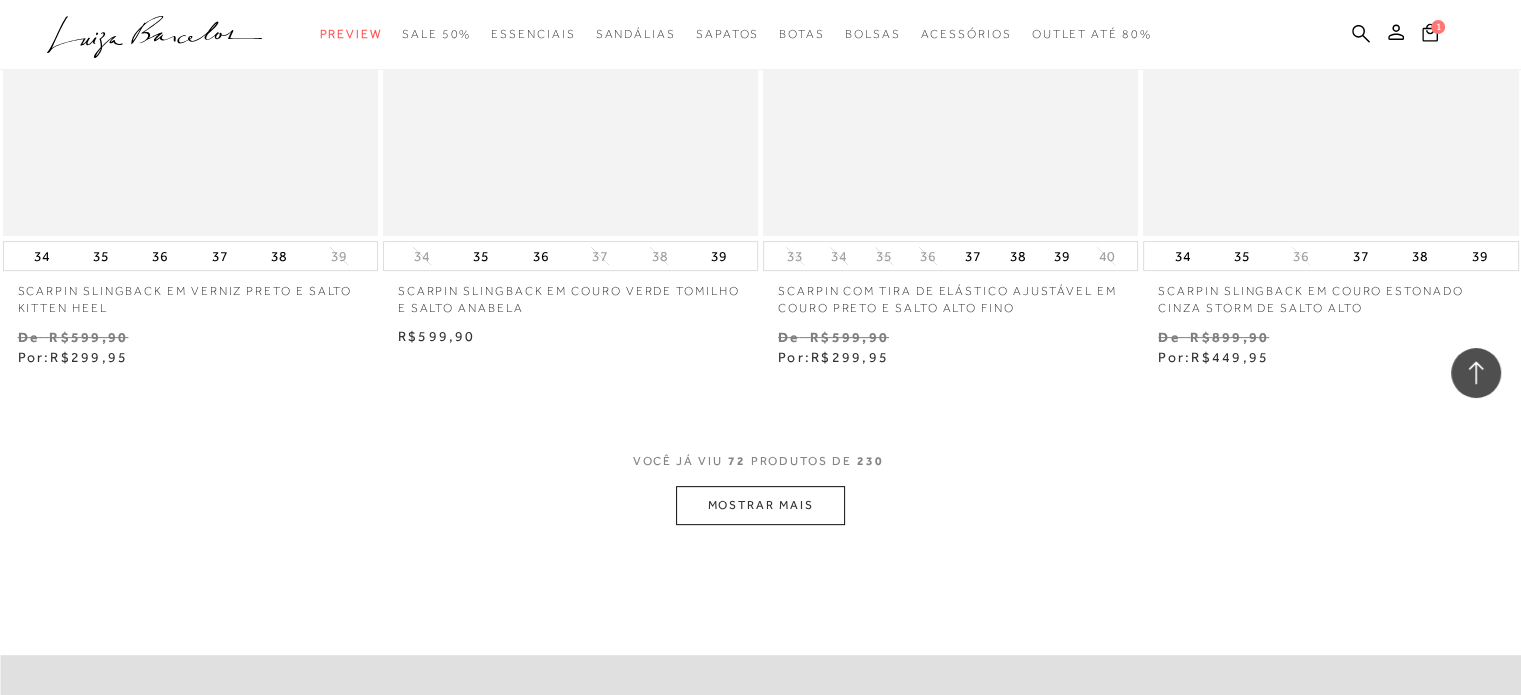 scroll, scrollTop: 8240, scrollLeft: 0, axis: vertical 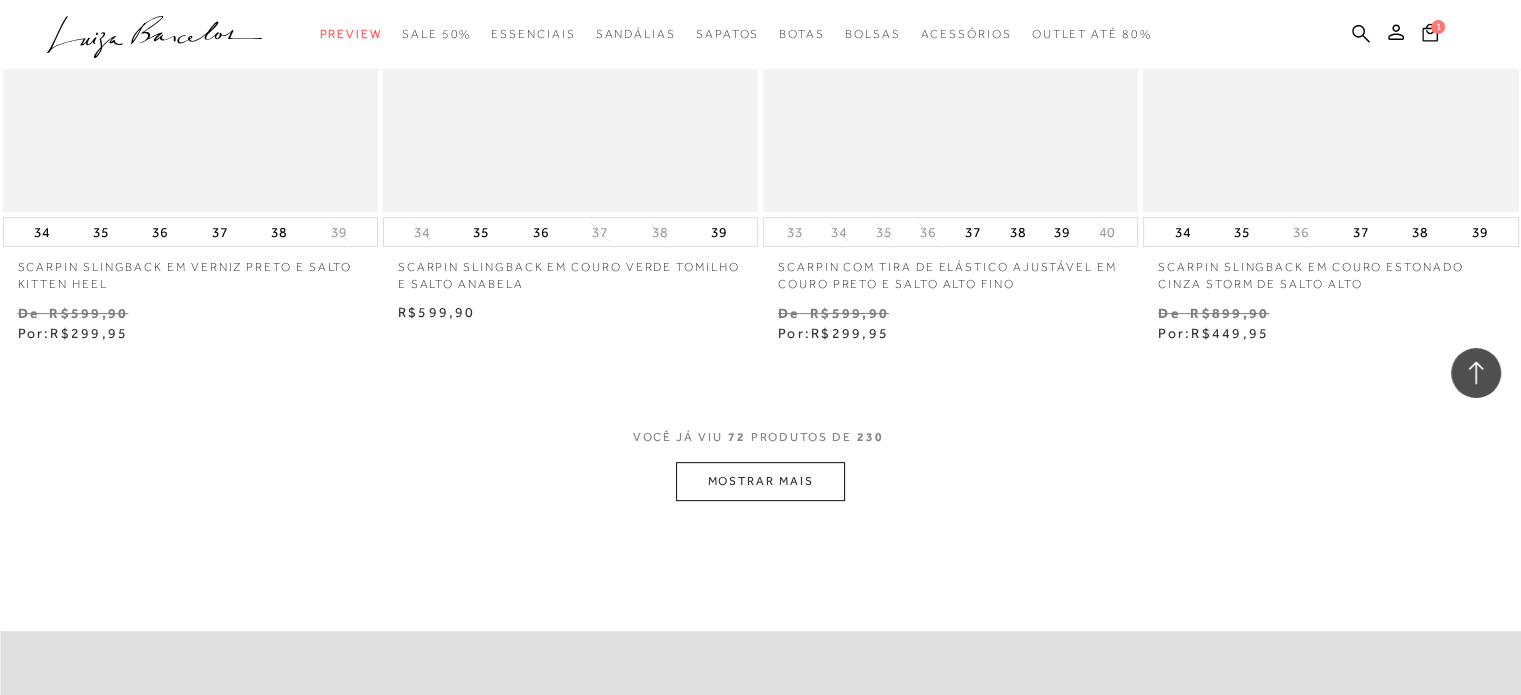 click on "MOSTRAR MAIS" at bounding box center (760, 481) 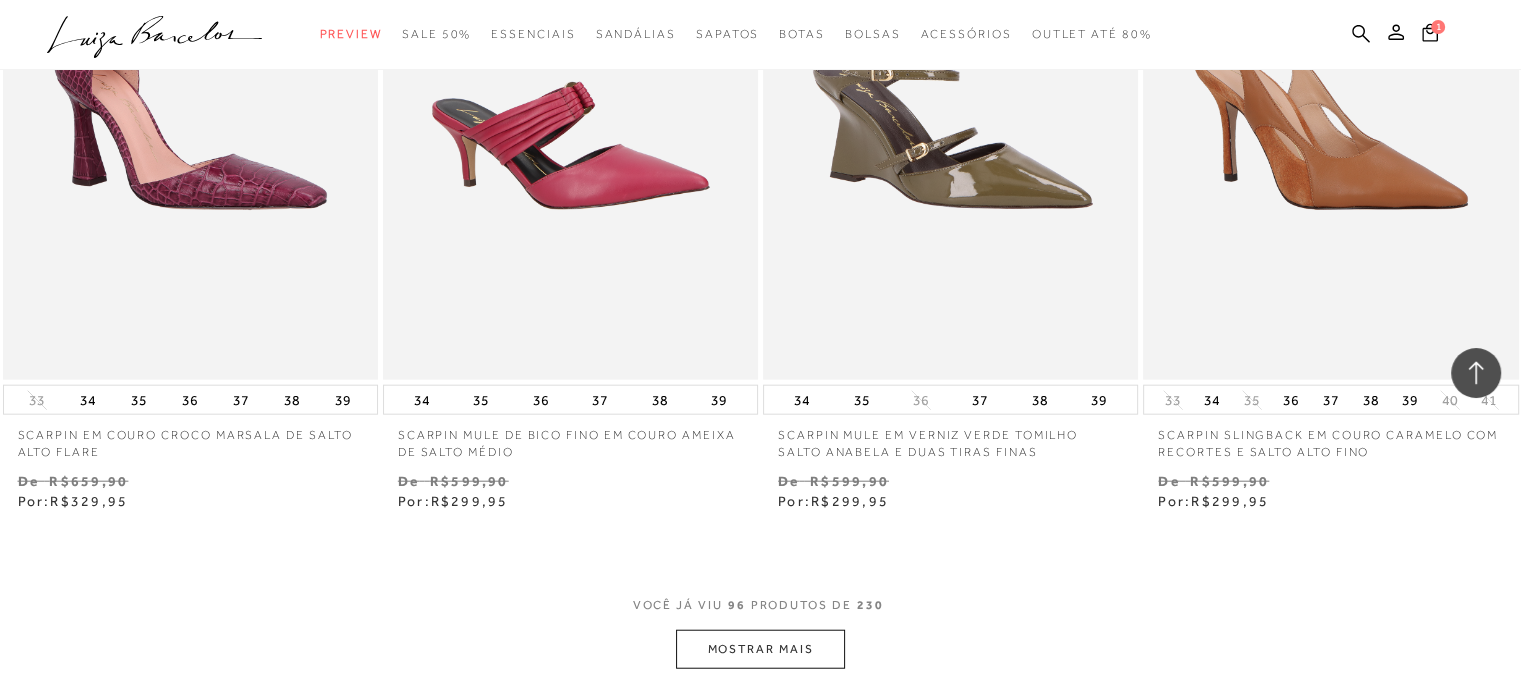 scroll, scrollTop: 12360, scrollLeft: 0, axis: vertical 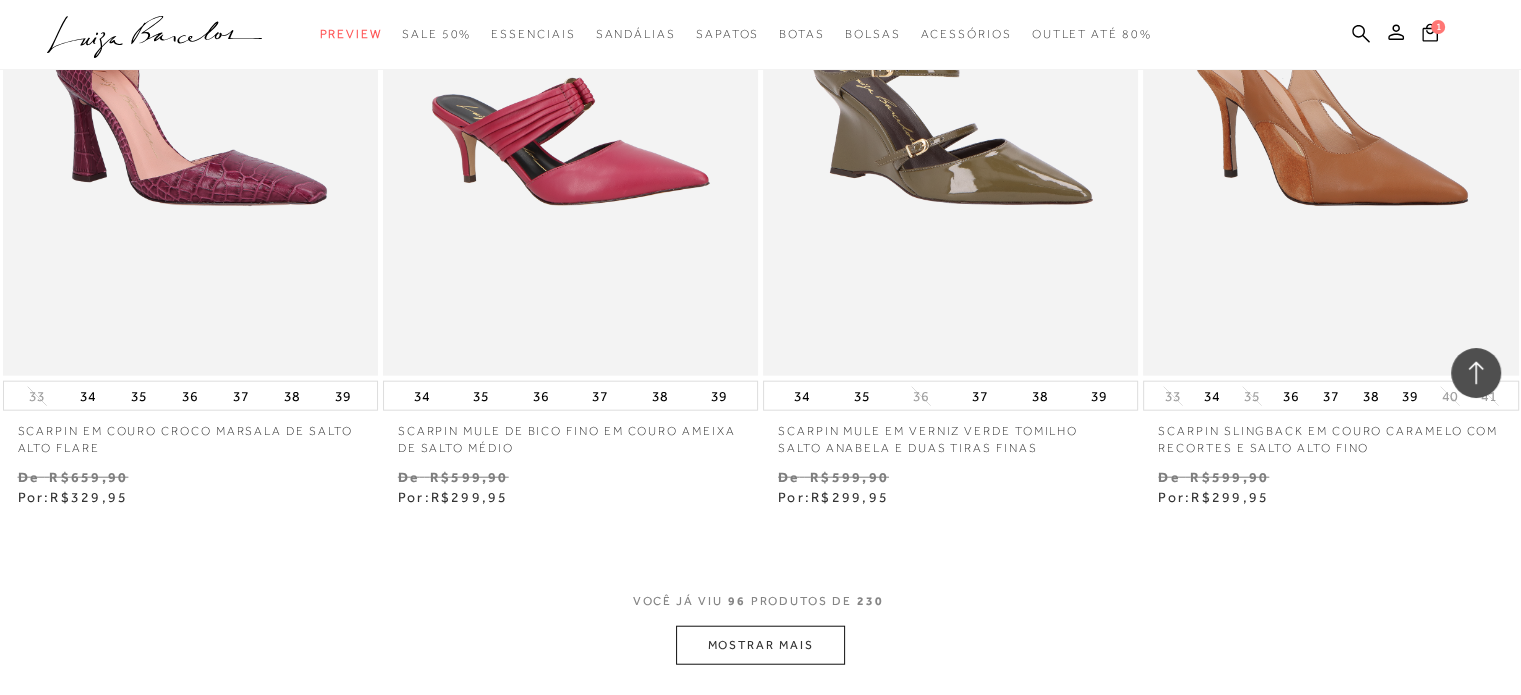 click on "MOSTRAR MAIS" at bounding box center [760, 645] 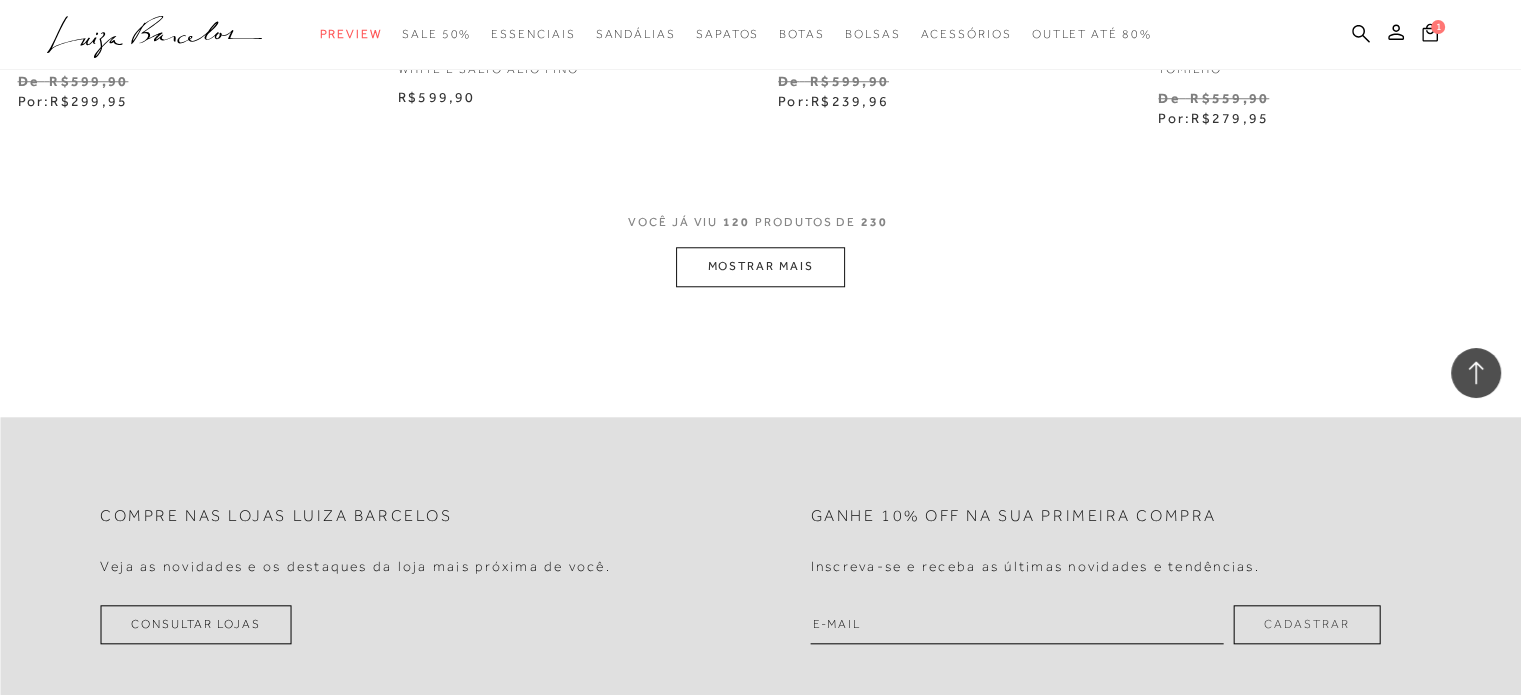 scroll, scrollTop: 17080, scrollLeft: 0, axis: vertical 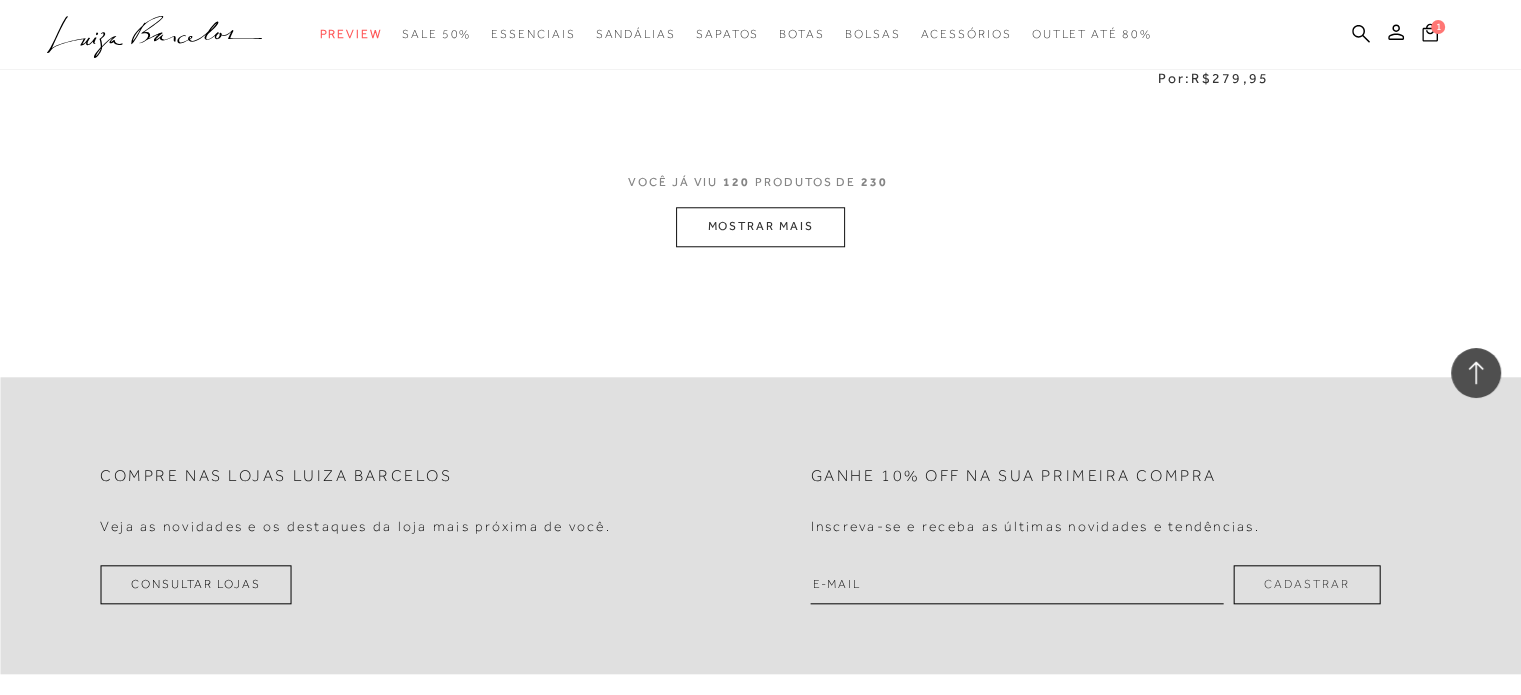 click on "MOSTRAR MAIS" at bounding box center (760, 226) 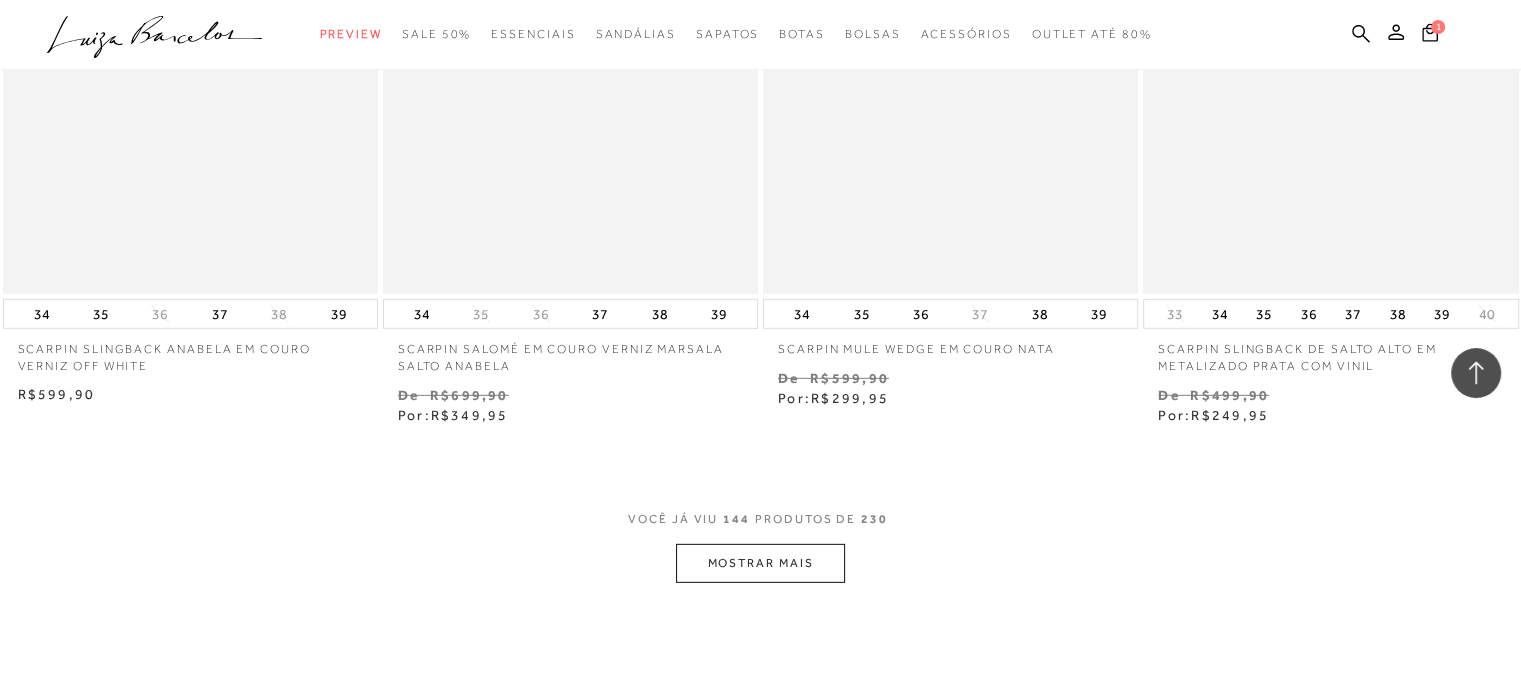 scroll, scrollTop: 21240, scrollLeft: 0, axis: vertical 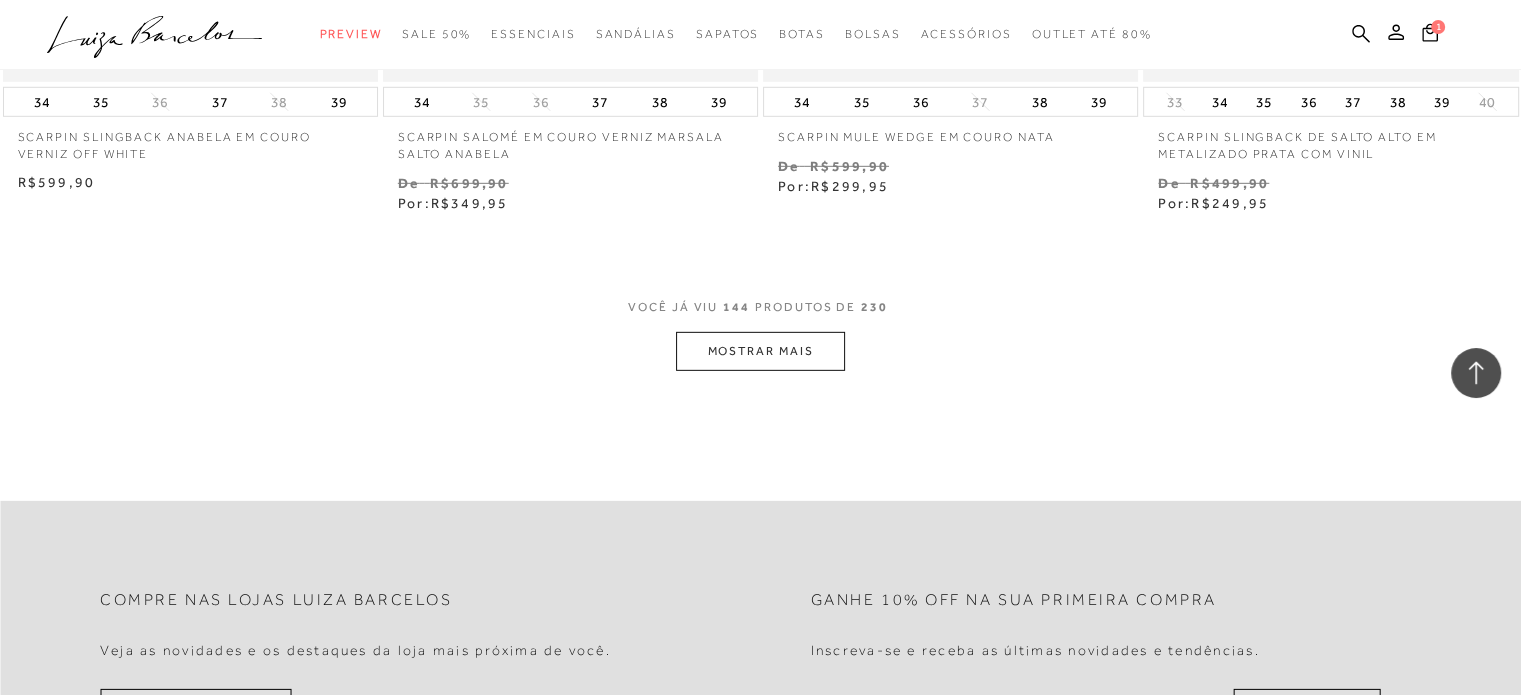 click on "MOSTRAR MAIS" at bounding box center (760, 351) 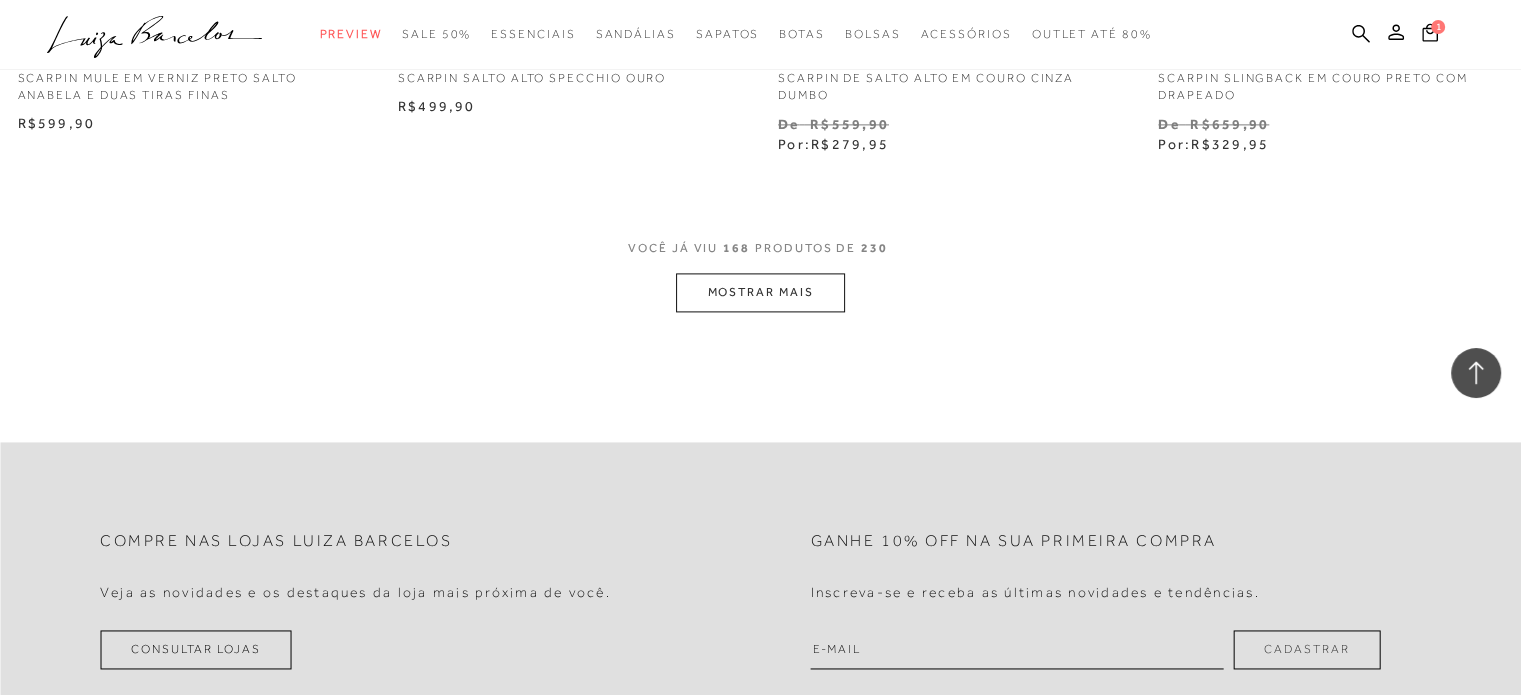 scroll, scrollTop: 25600, scrollLeft: 0, axis: vertical 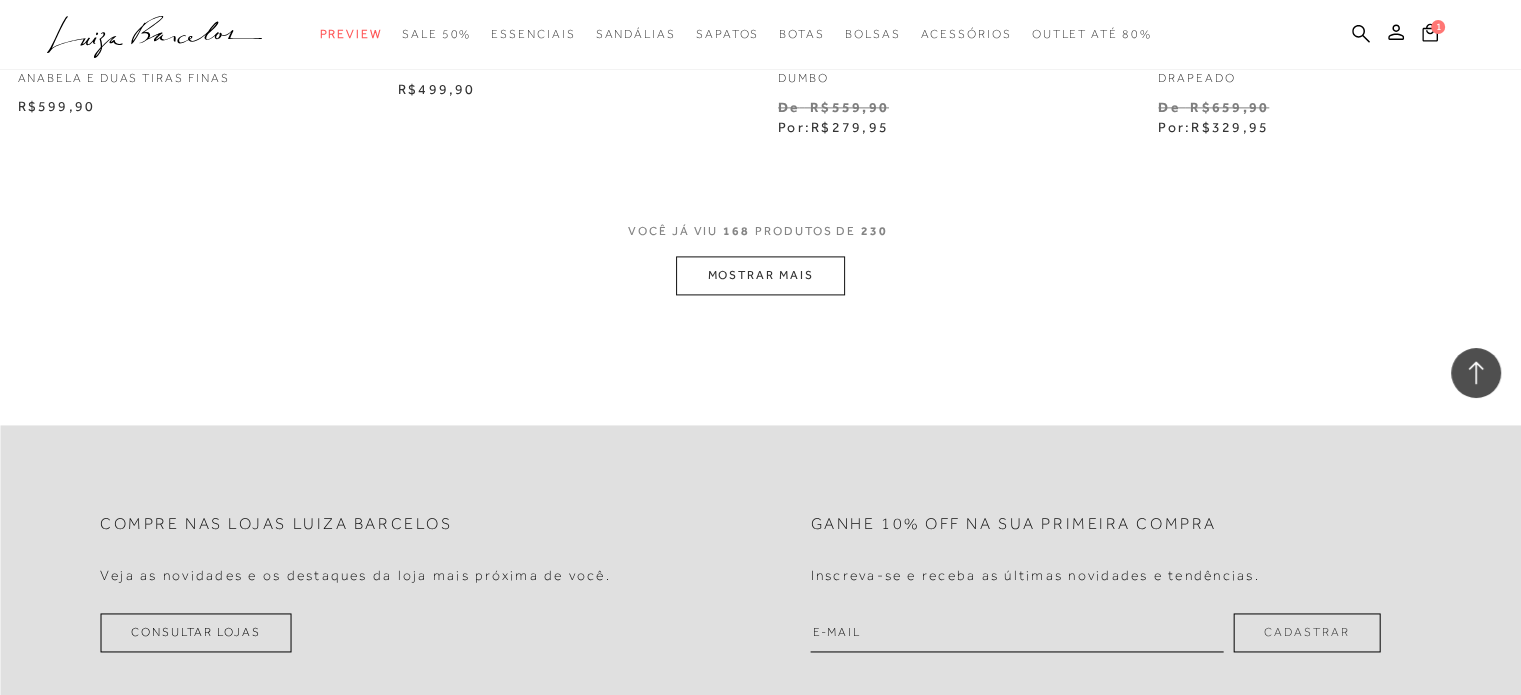 click on "MOSTRAR MAIS" at bounding box center (760, 275) 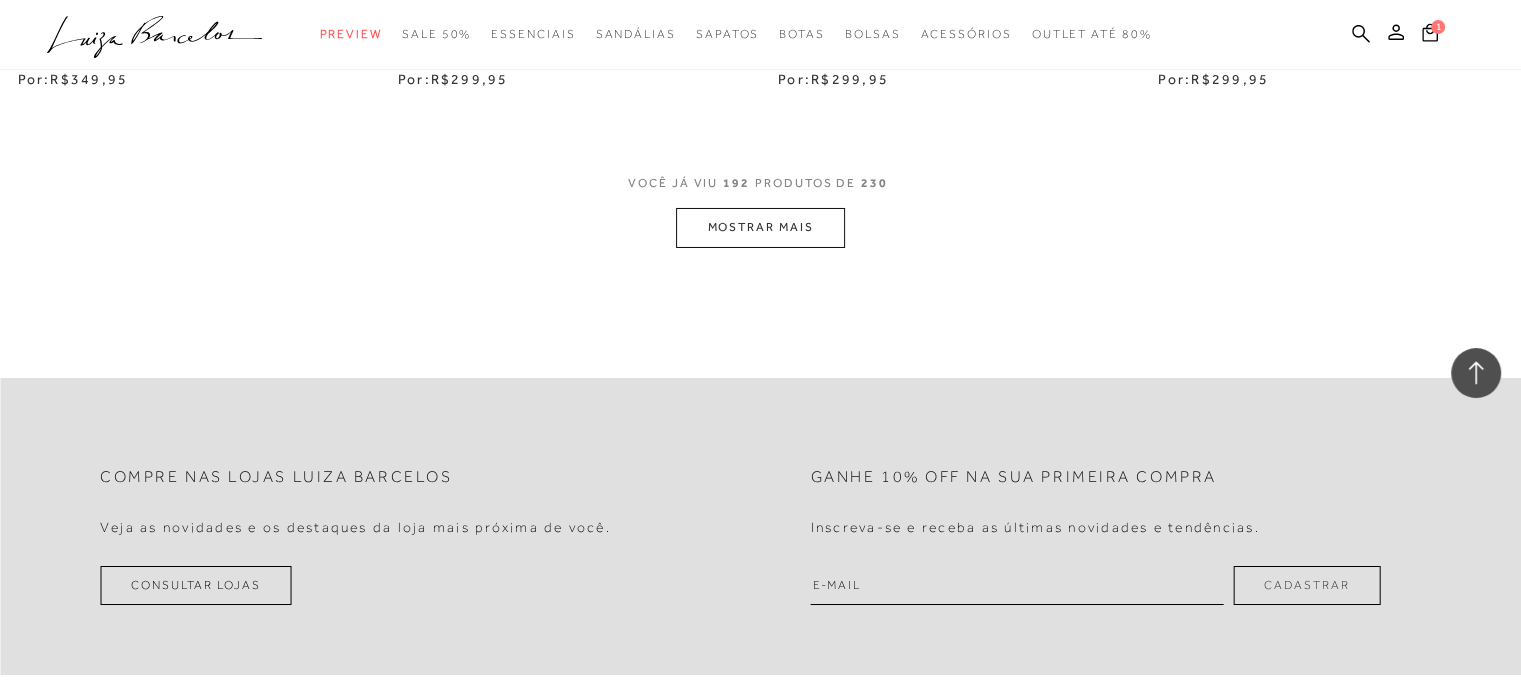 scroll, scrollTop: 29960, scrollLeft: 0, axis: vertical 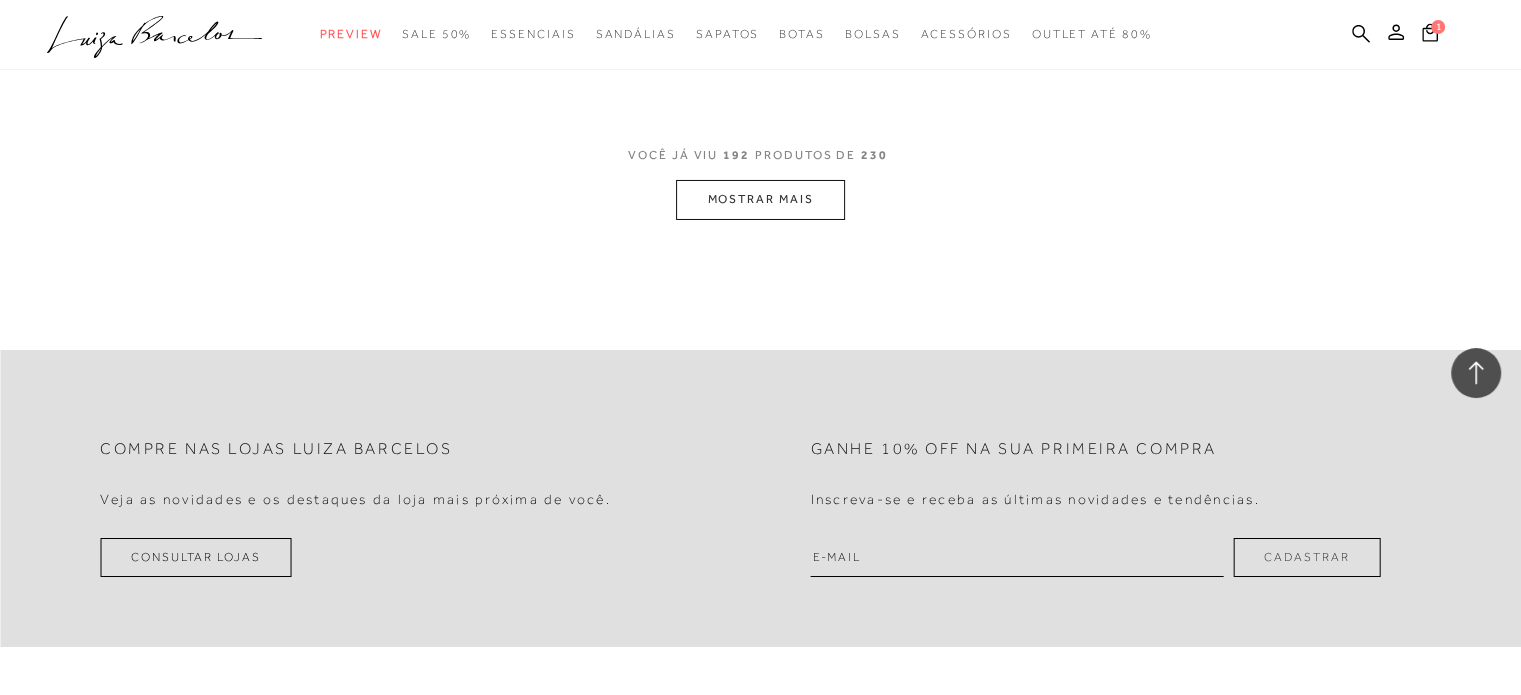 click on "MOSTRAR MAIS" at bounding box center [760, 199] 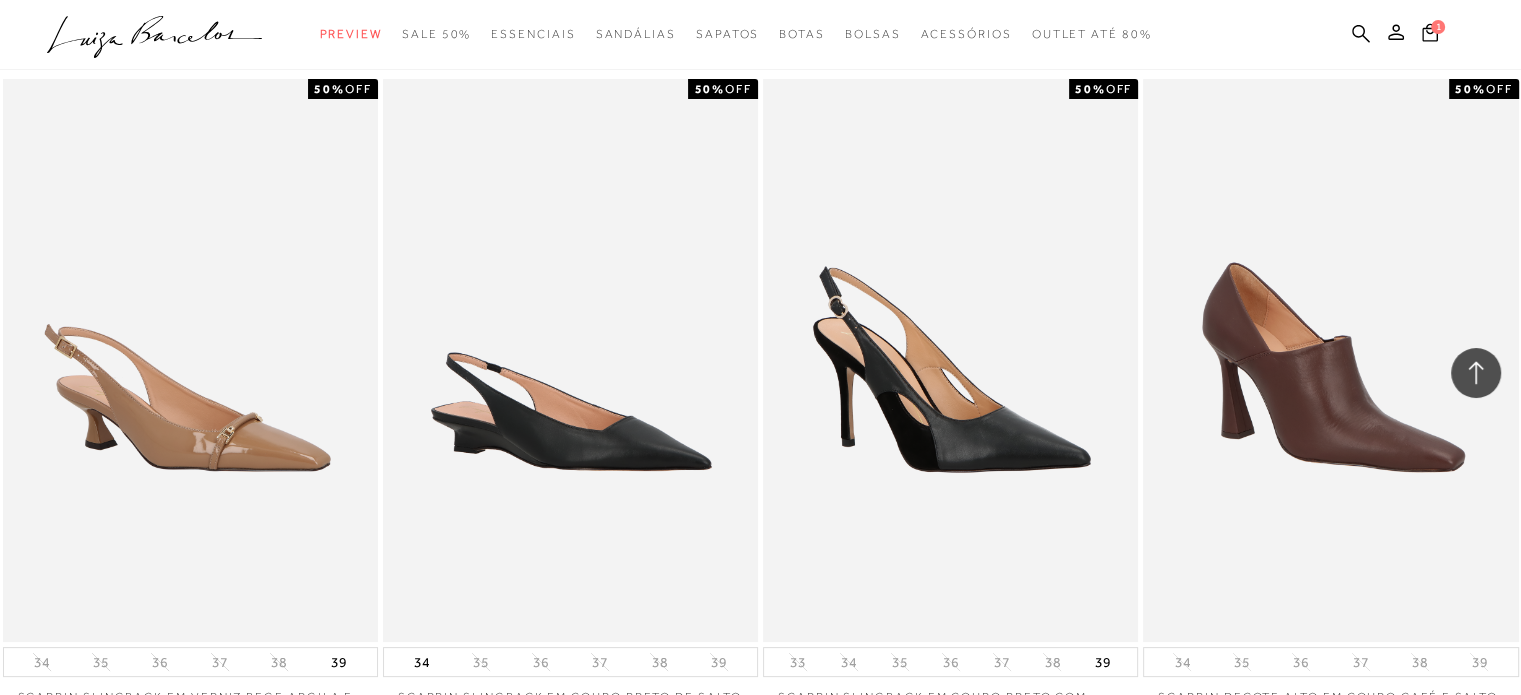 scroll, scrollTop: 30680, scrollLeft: 0, axis: vertical 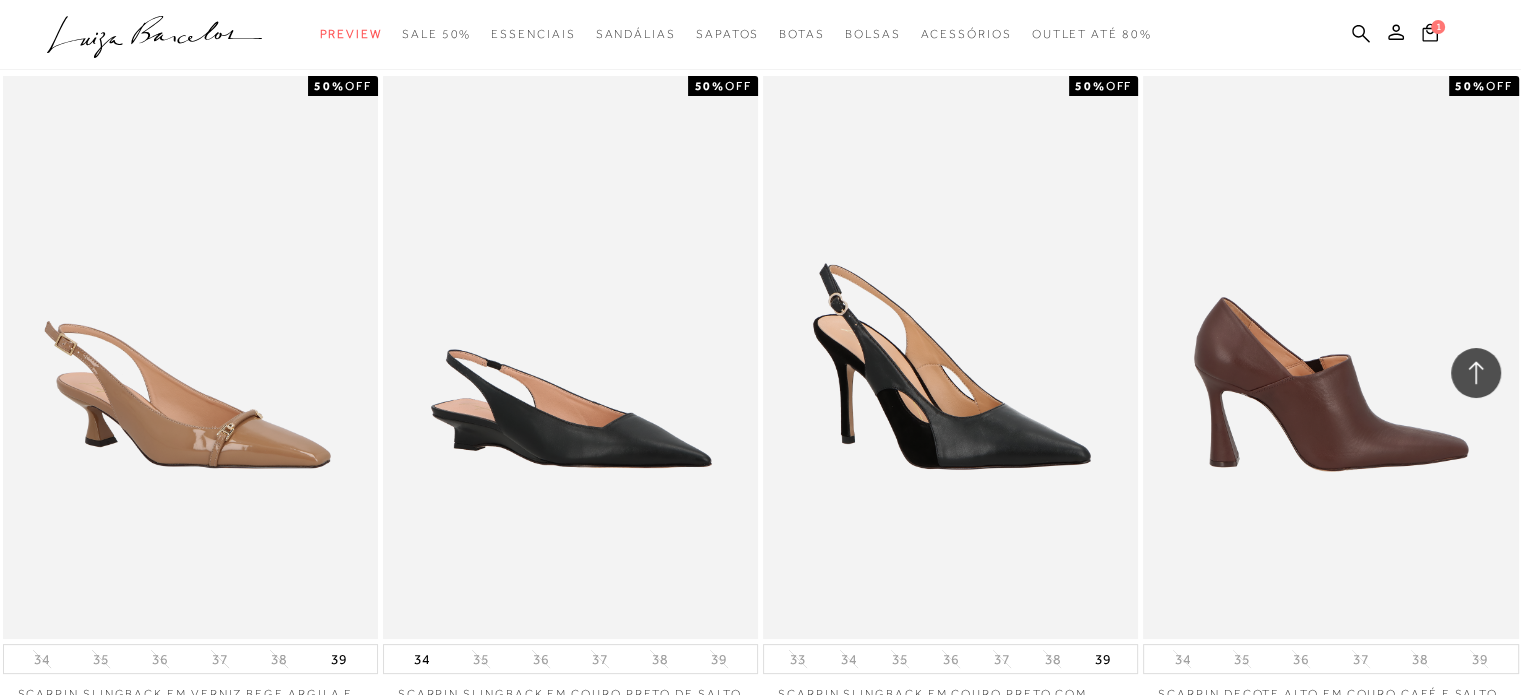 click at bounding box center [1331, 357] 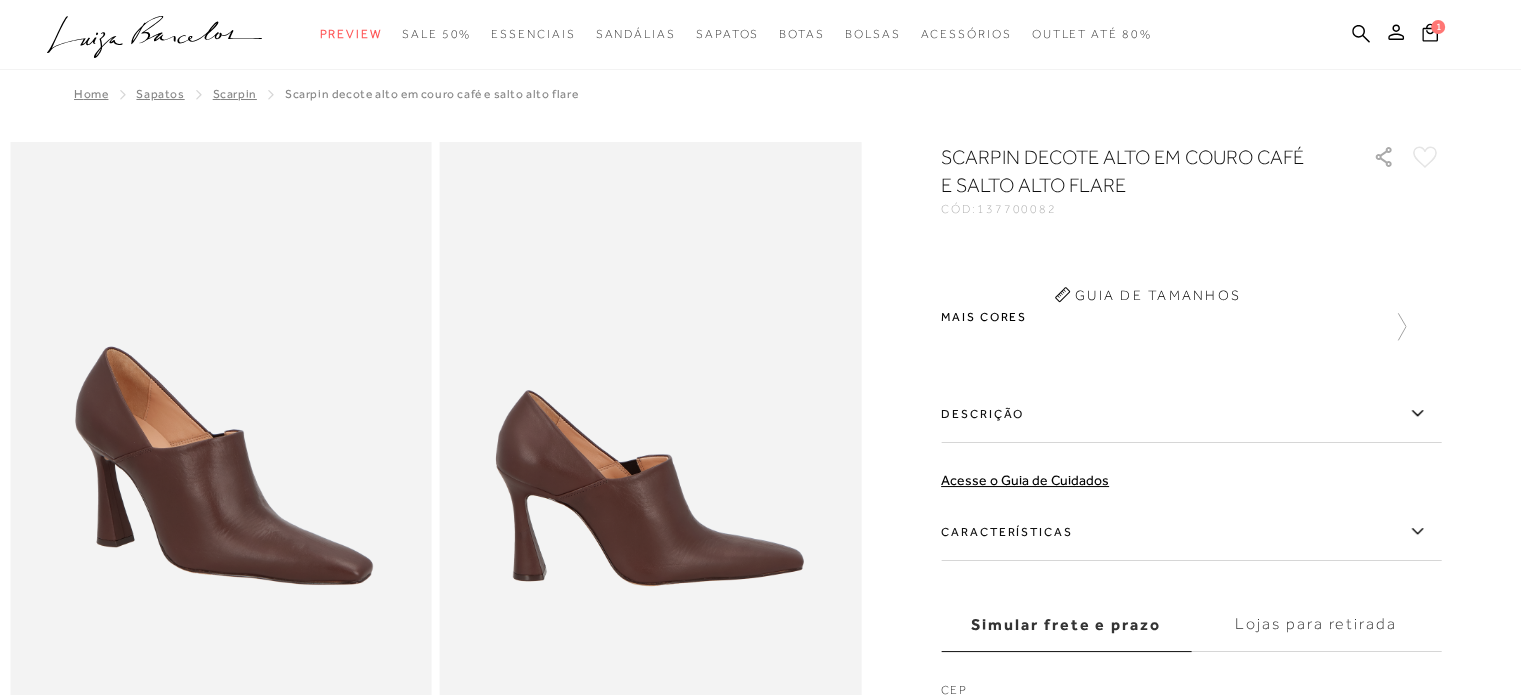scroll, scrollTop: 0, scrollLeft: 0, axis: both 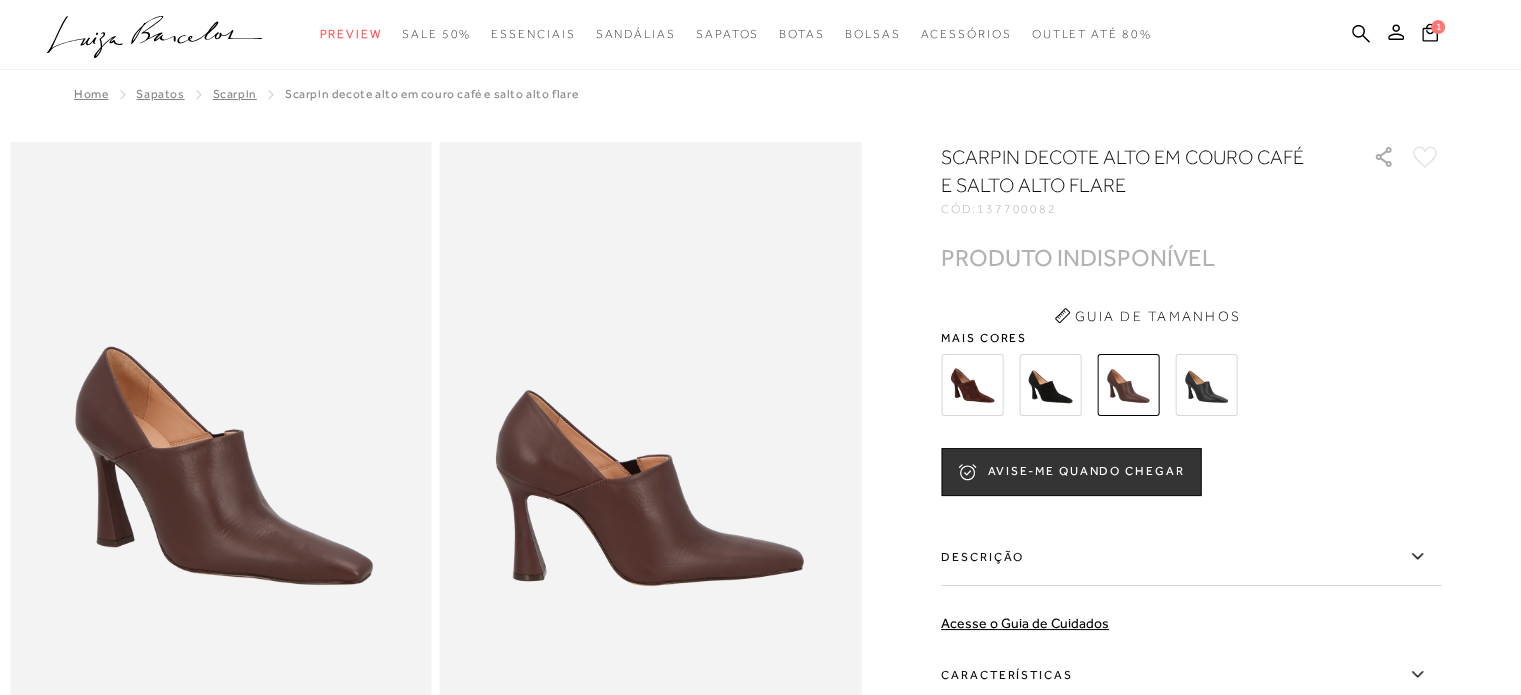 click at bounding box center [1050, 385] 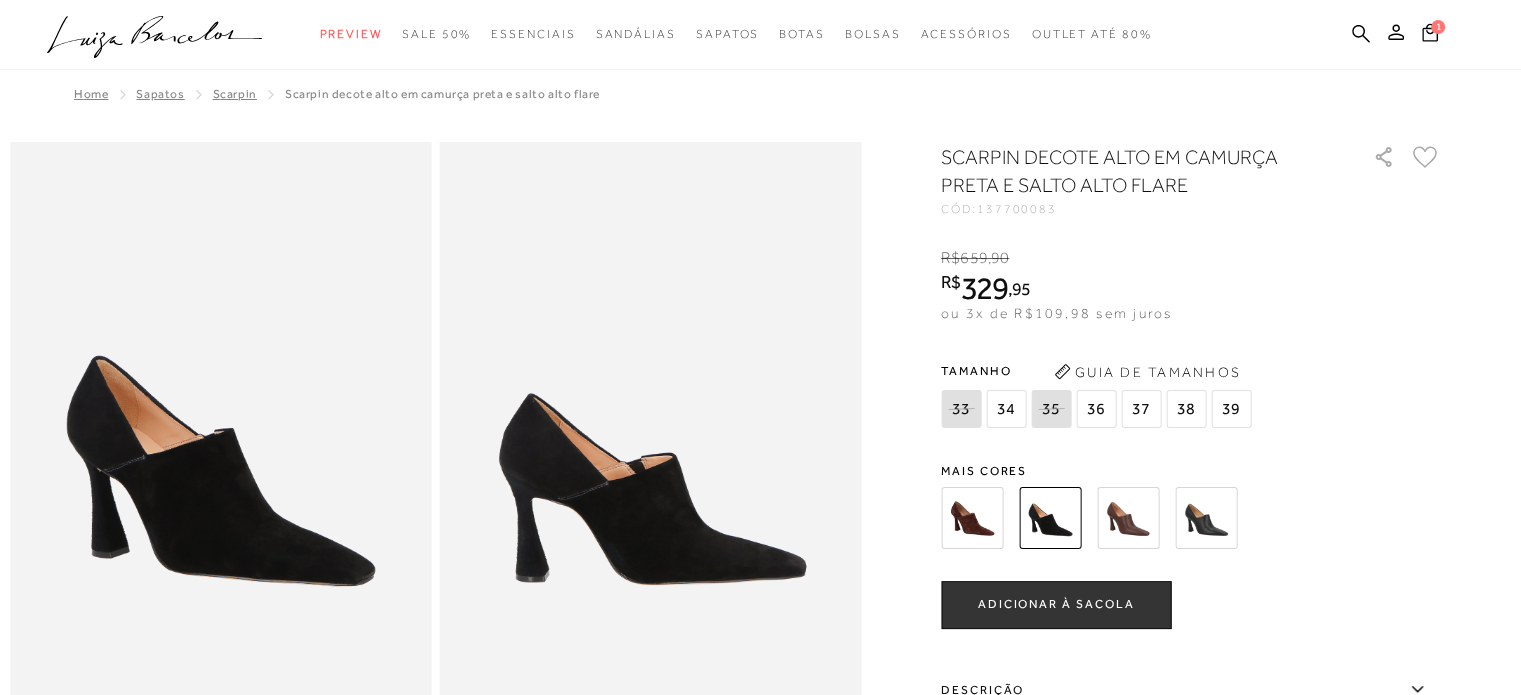 scroll, scrollTop: 0, scrollLeft: 0, axis: both 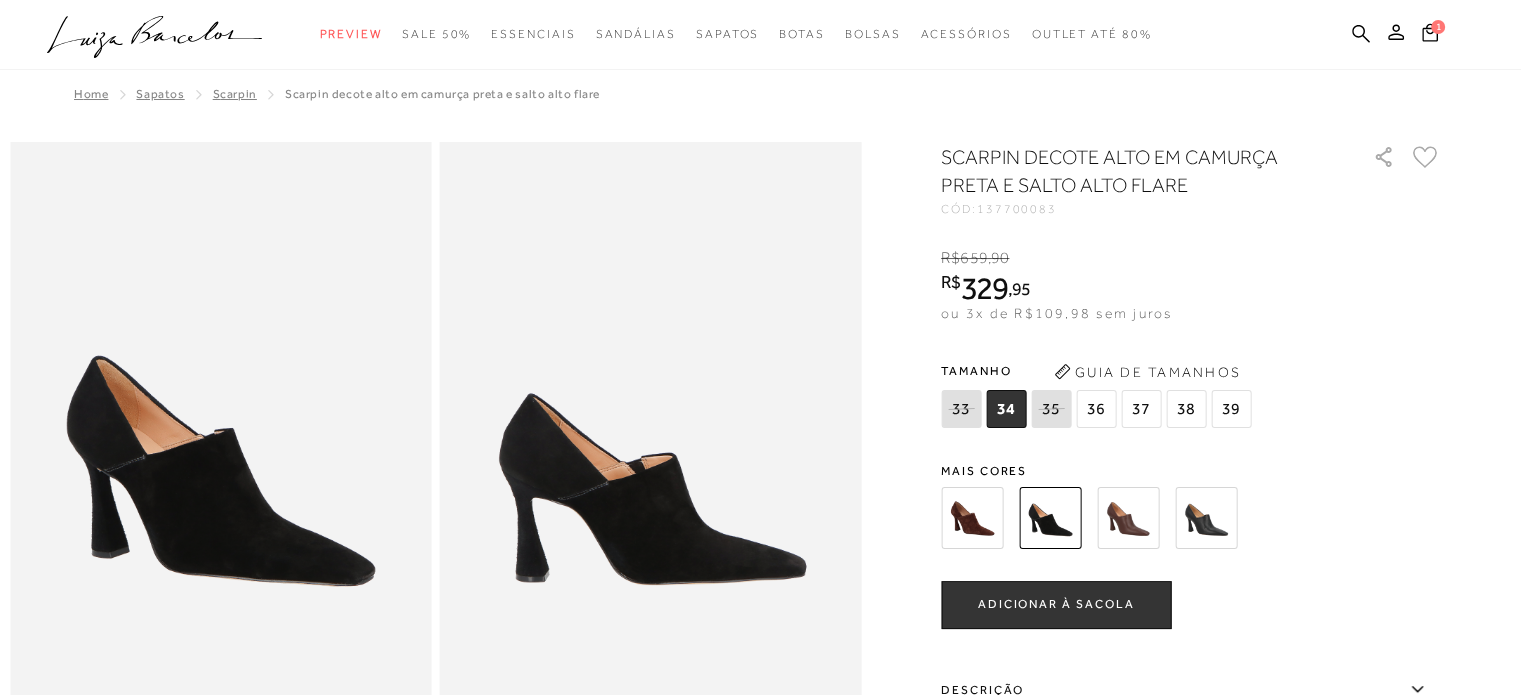 click at bounding box center [1128, 518] 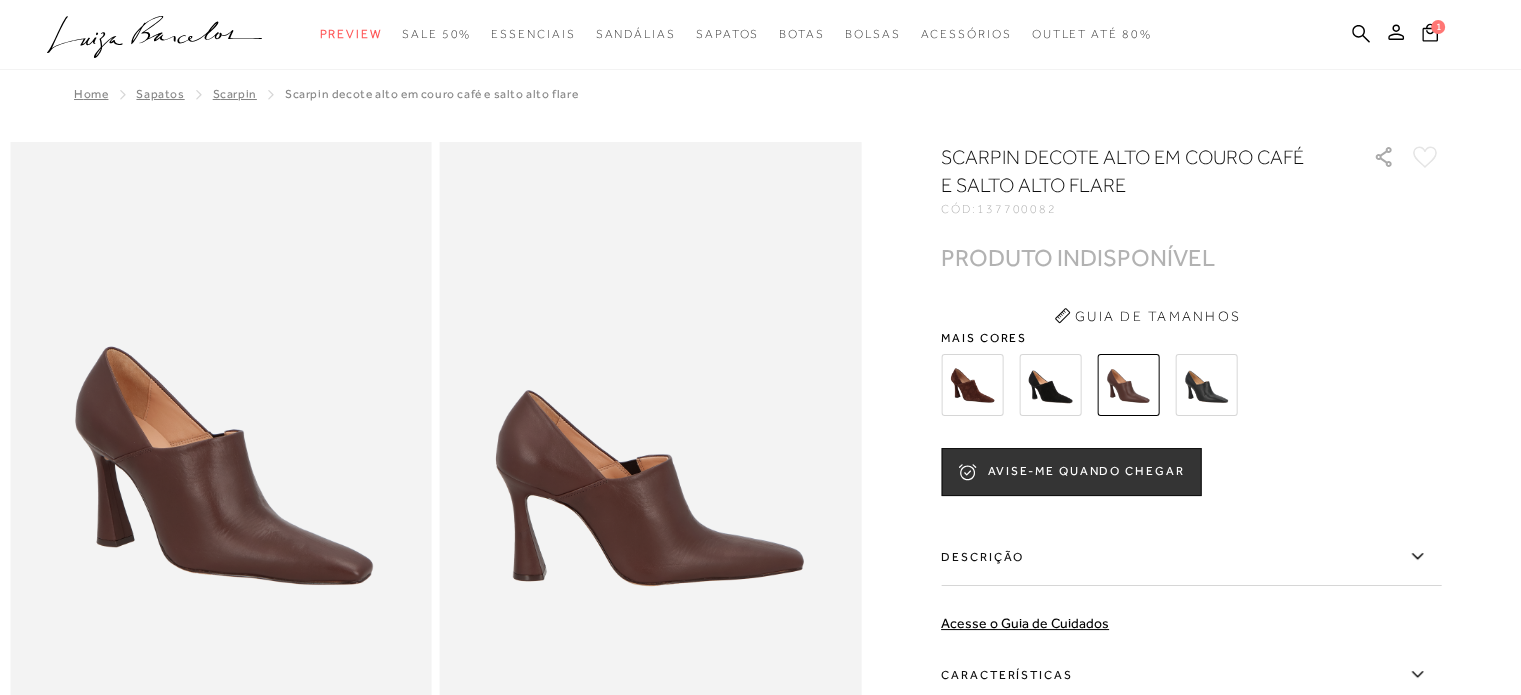 scroll, scrollTop: 0, scrollLeft: 0, axis: both 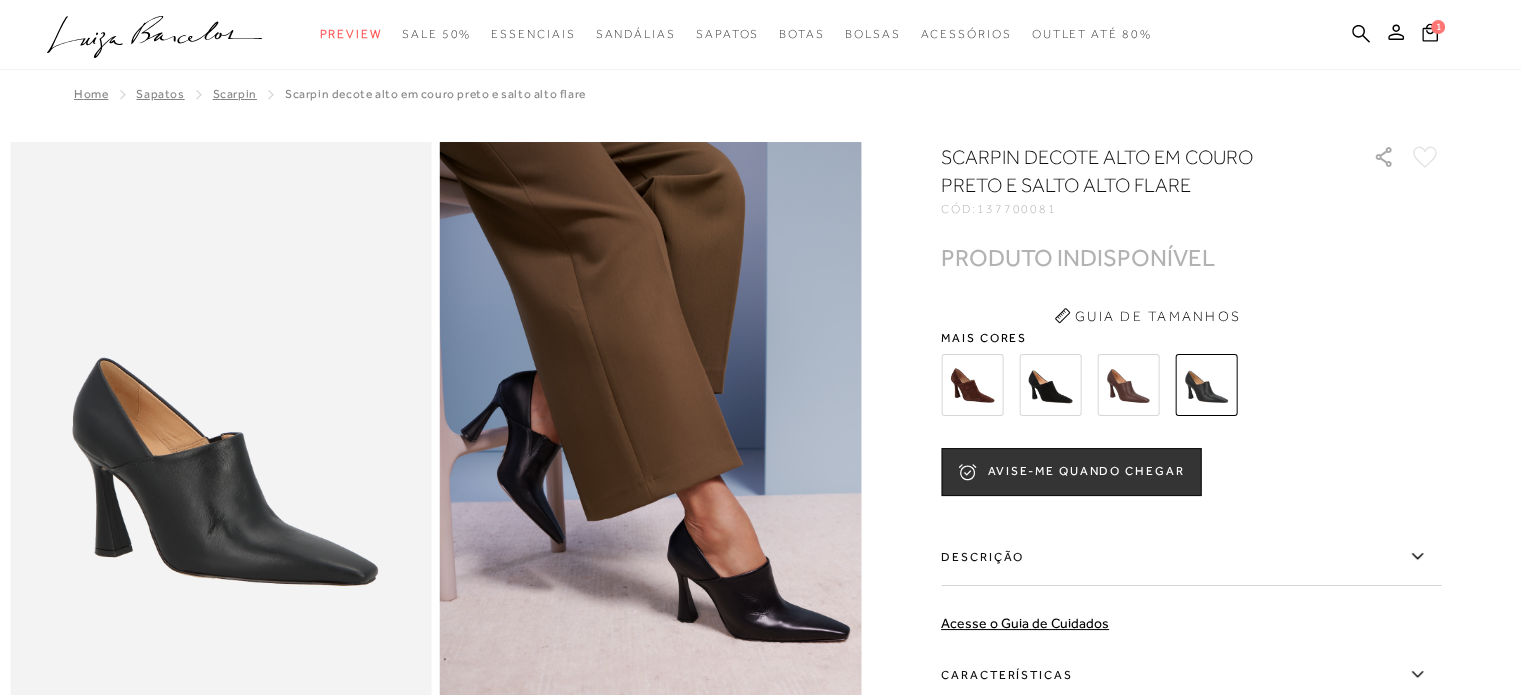 click at bounding box center [972, 385] 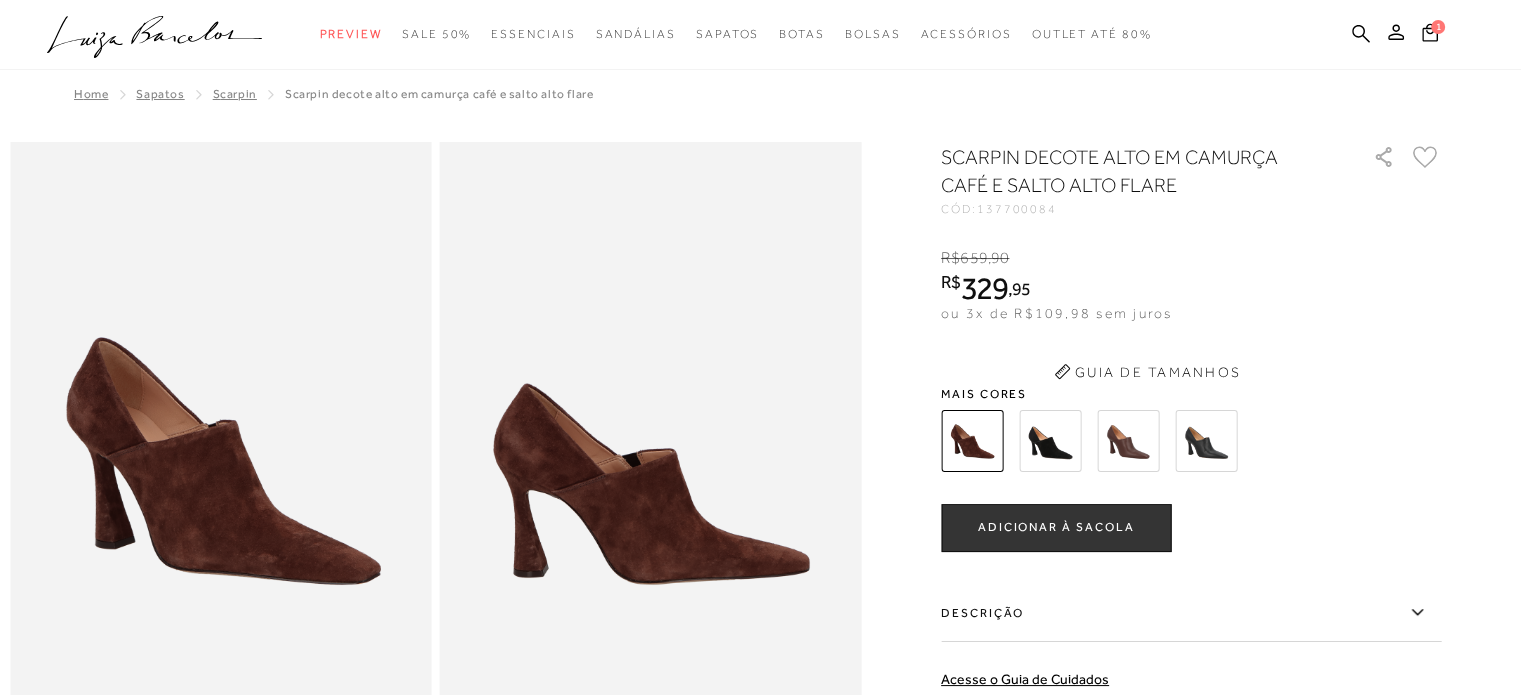 scroll, scrollTop: 0, scrollLeft: 0, axis: both 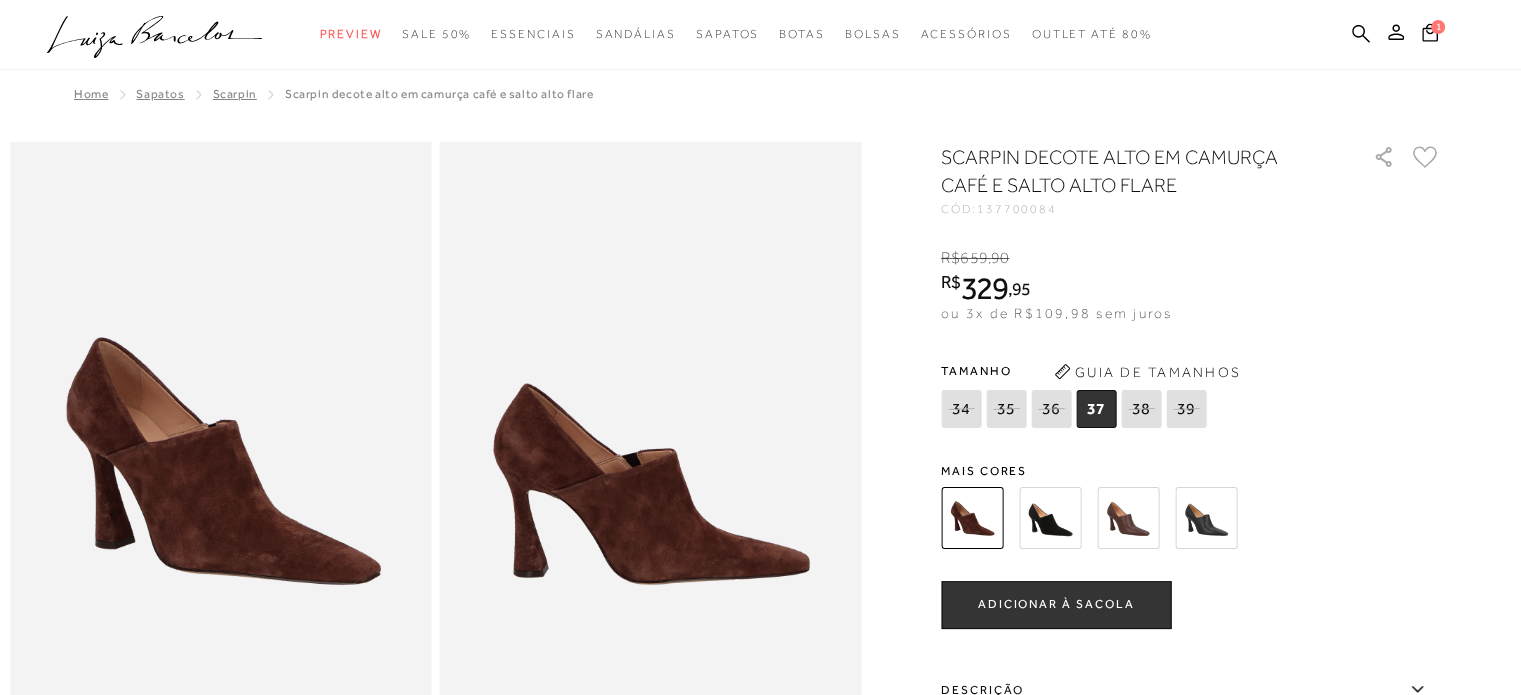 click at bounding box center [1206, 518] 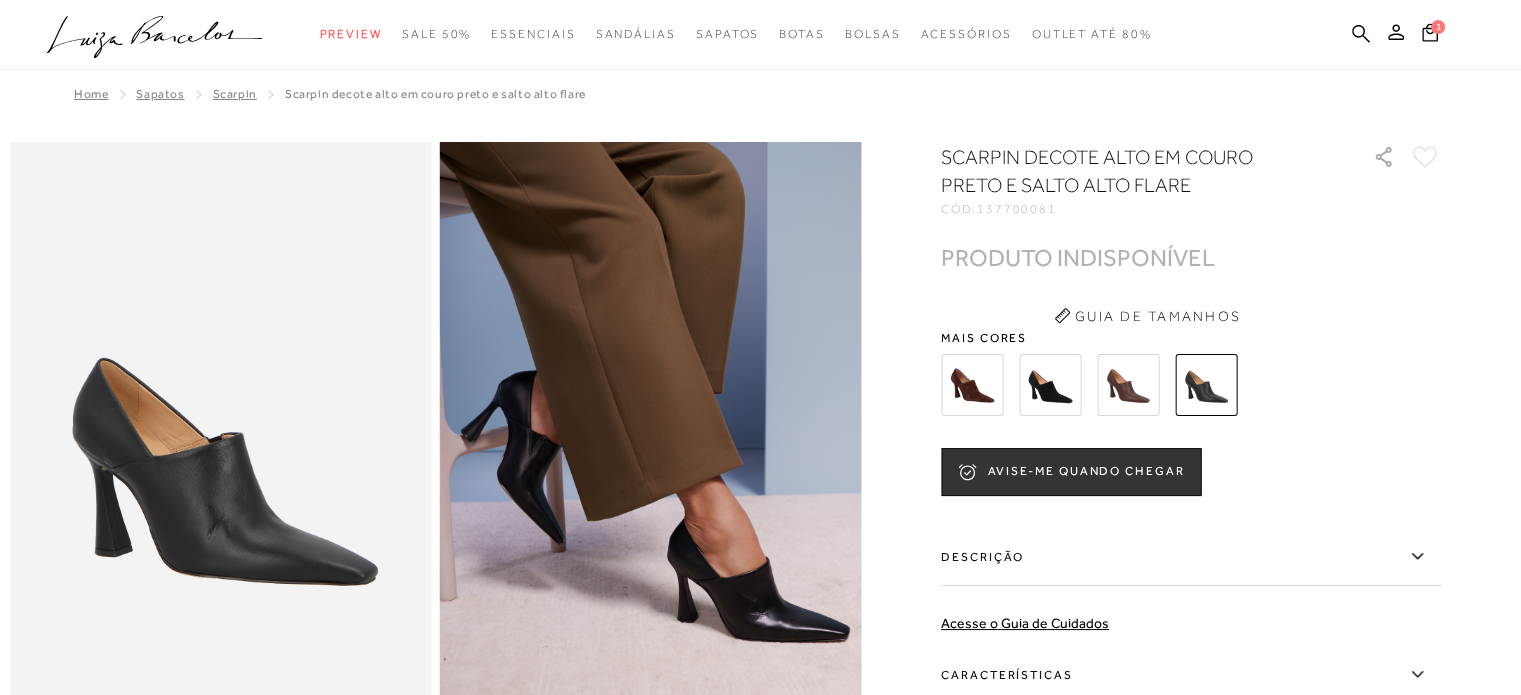 scroll, scrollTop: 0, scrollLeft: 0, axis: both 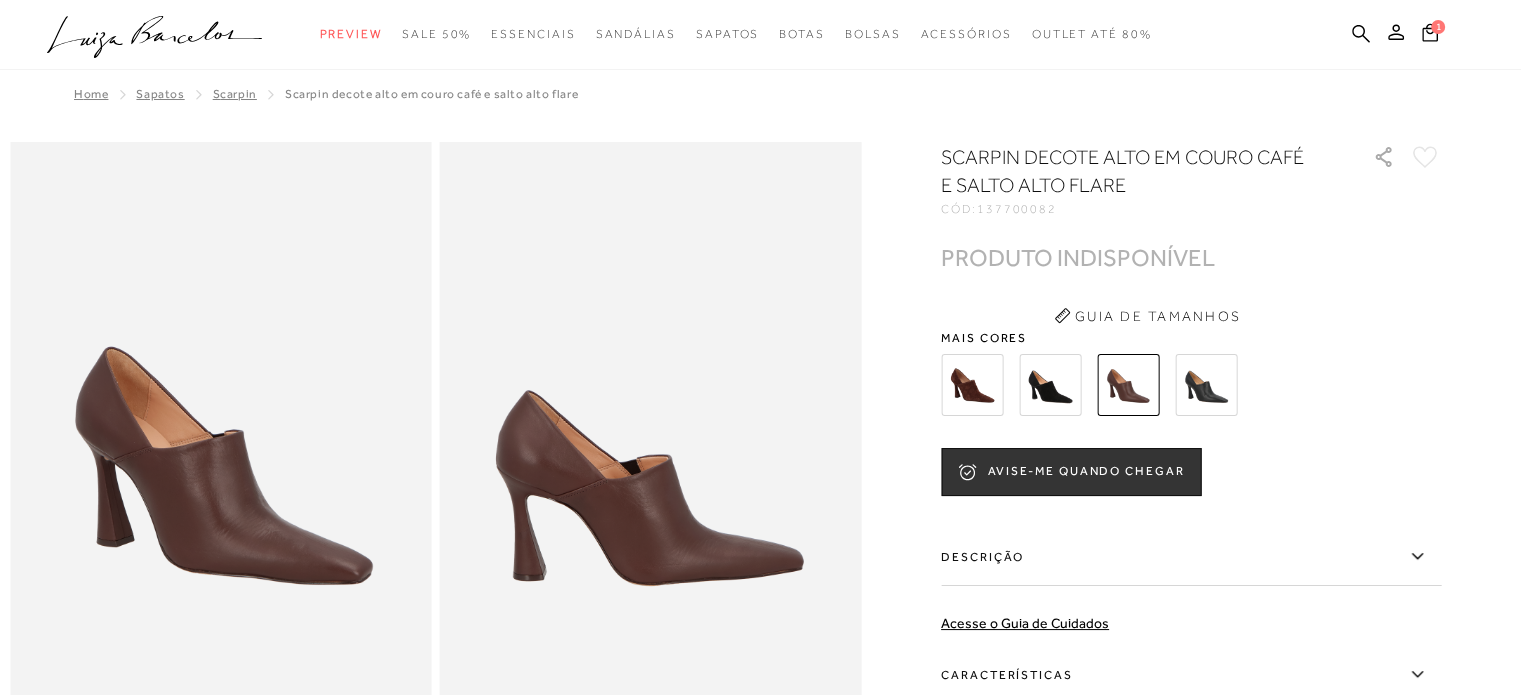 click at bounding box center (1050, 385) 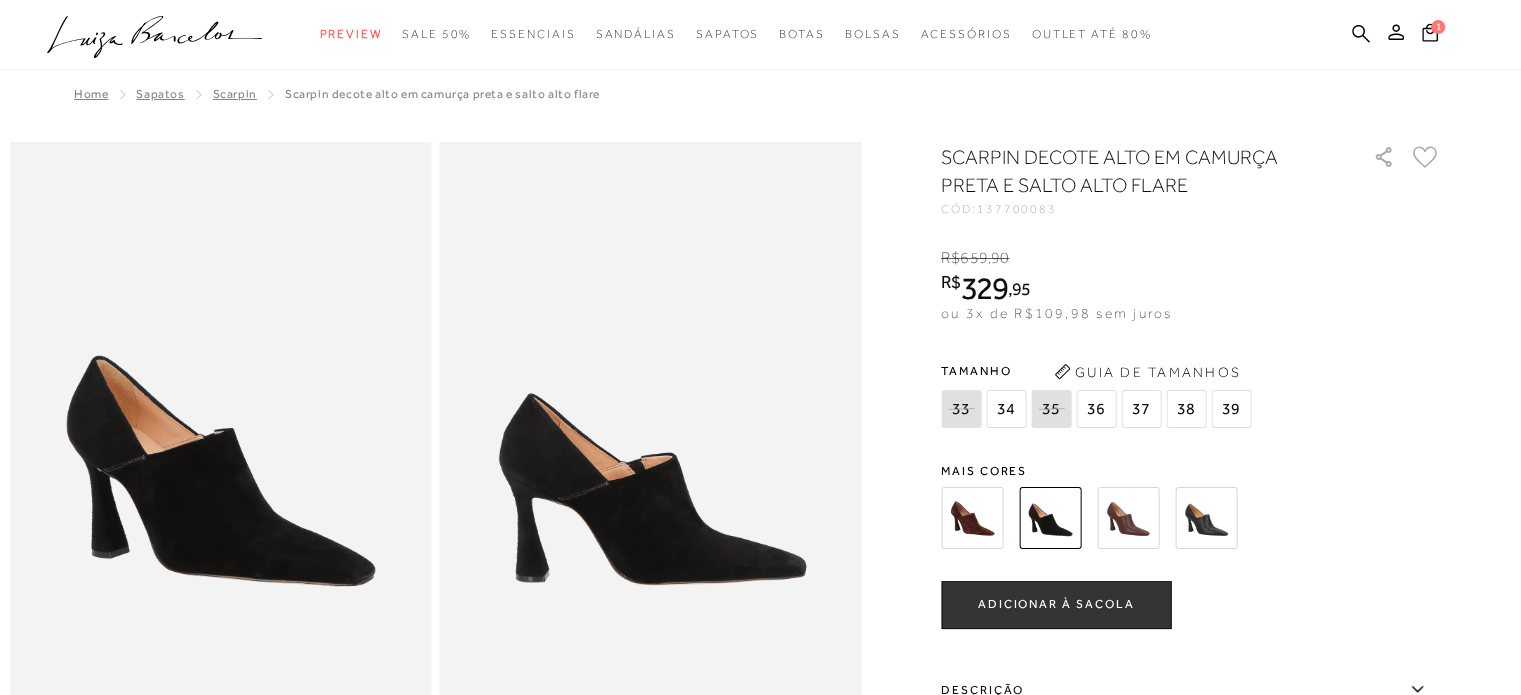 scroll, scrollTop: 0, scrollLeft: 0, axis: both 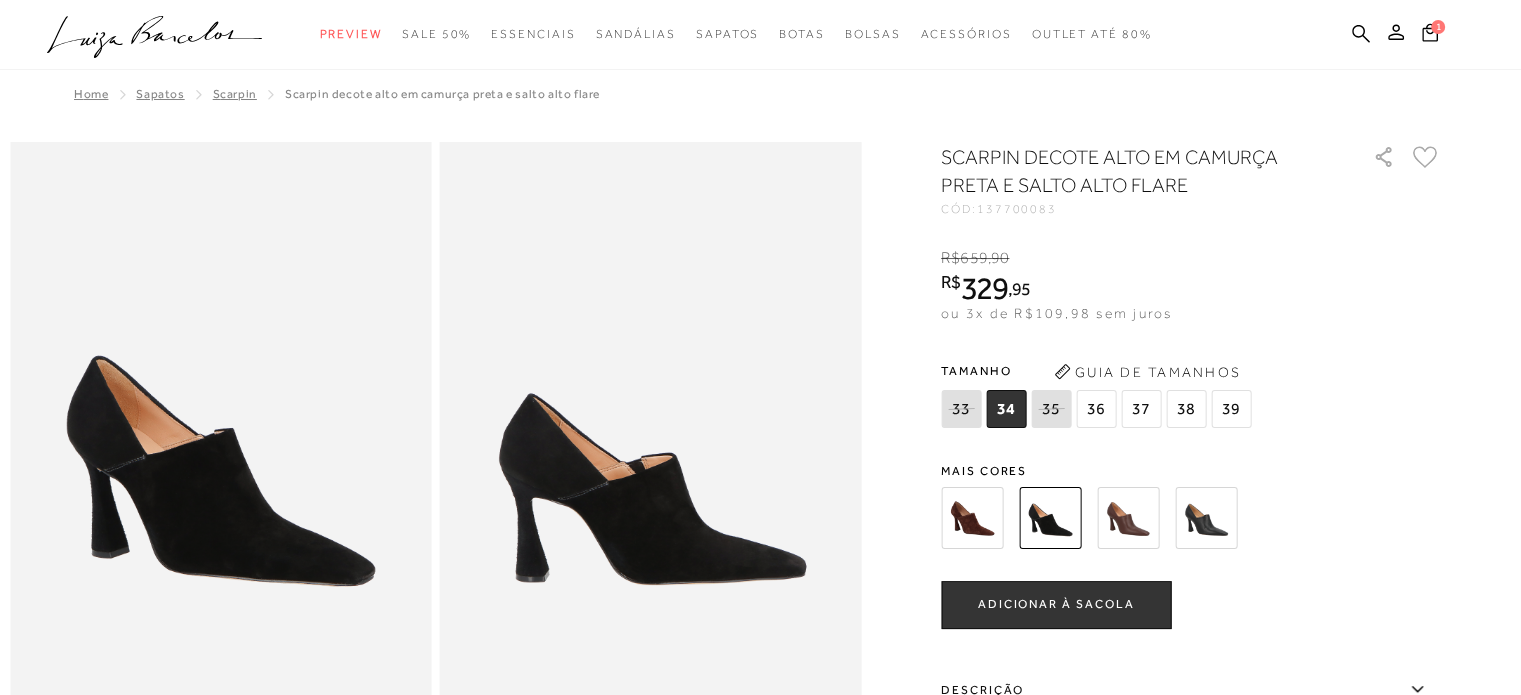 click at bounding box center [972, 518] 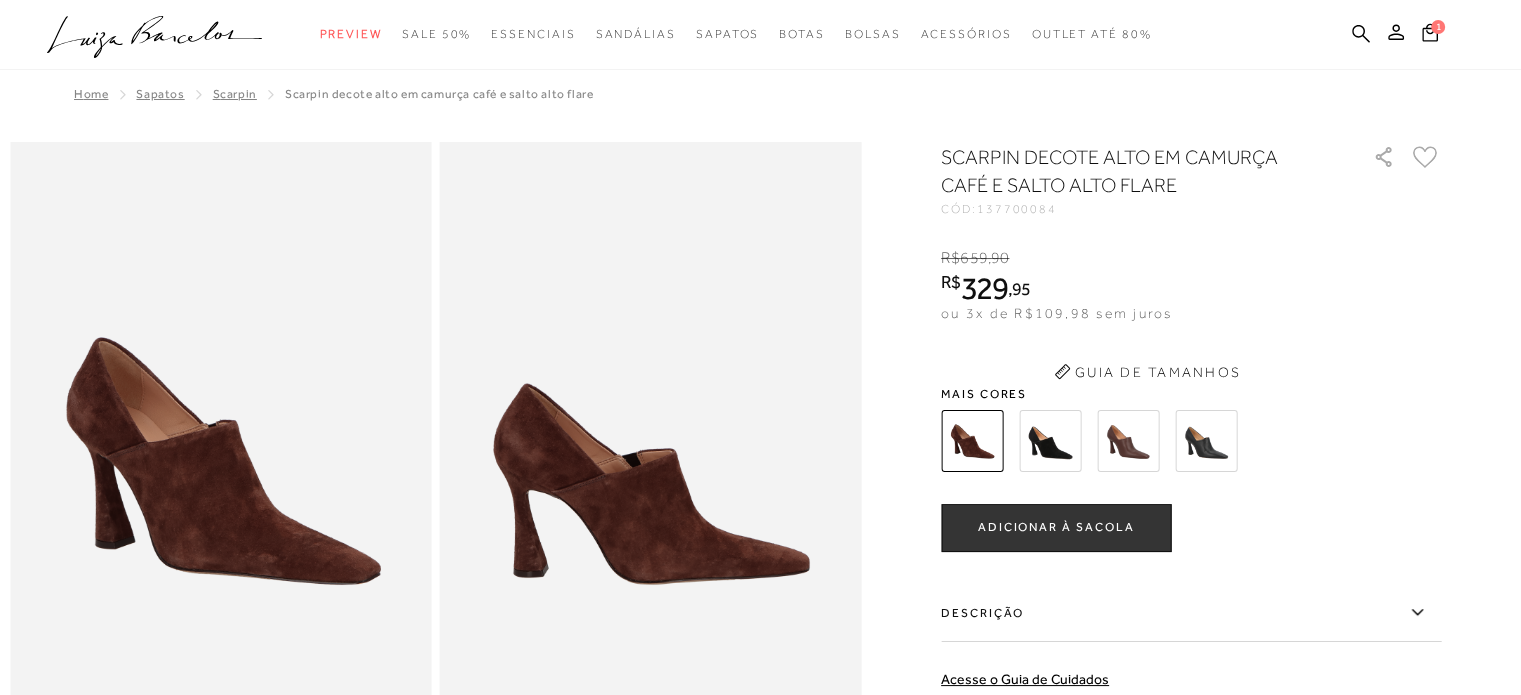 scroll, scrollTop: 0, scrollLeft: 0, axis: both 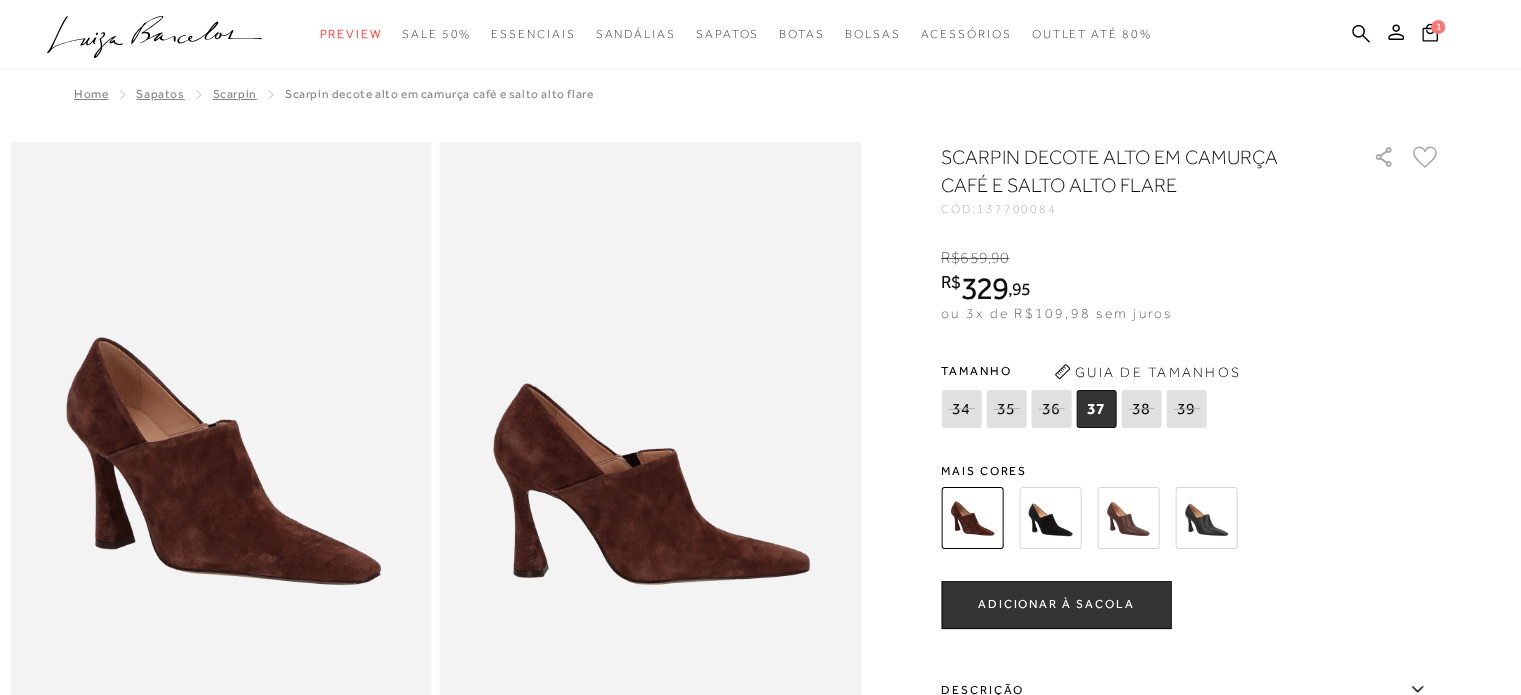 click at bounding box center (1206, 518) 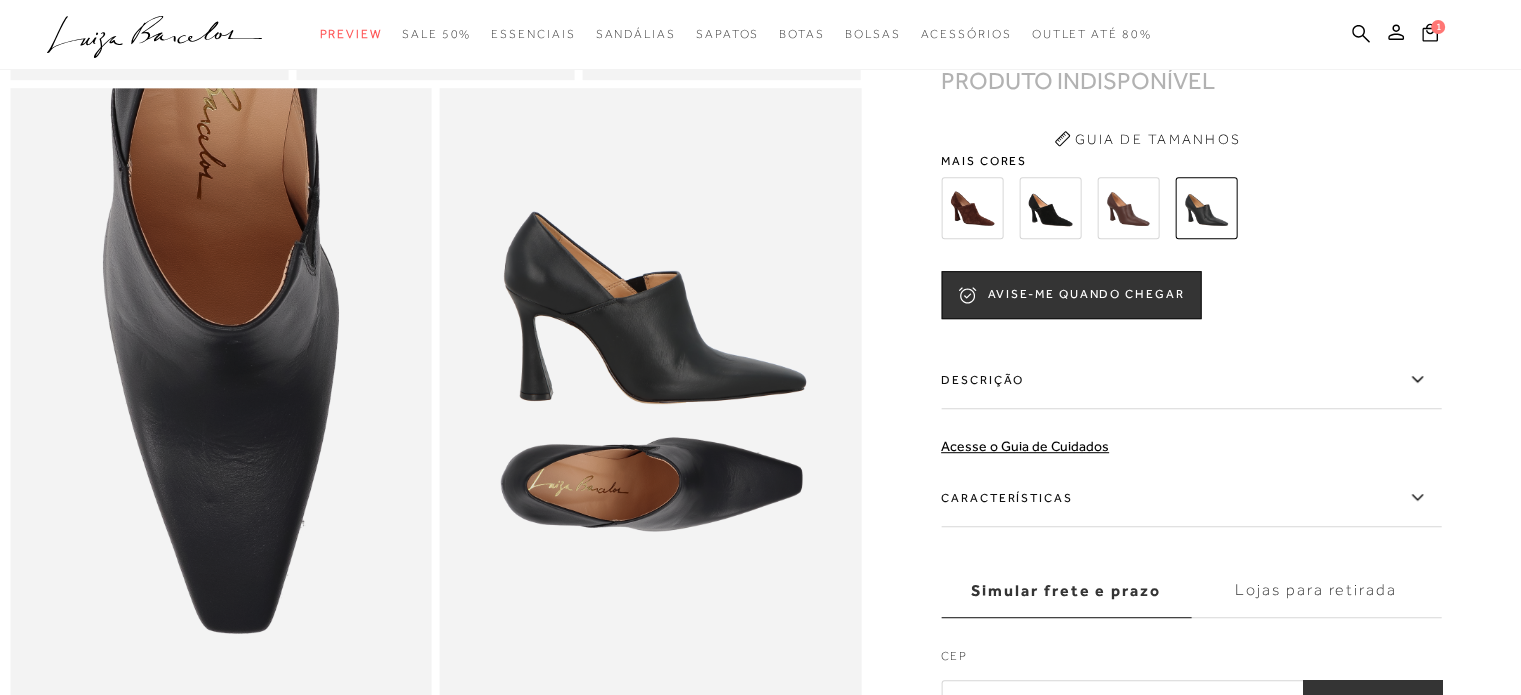 scroll, scrollTop: 1160, scrollLeft: 0, axis: vertical 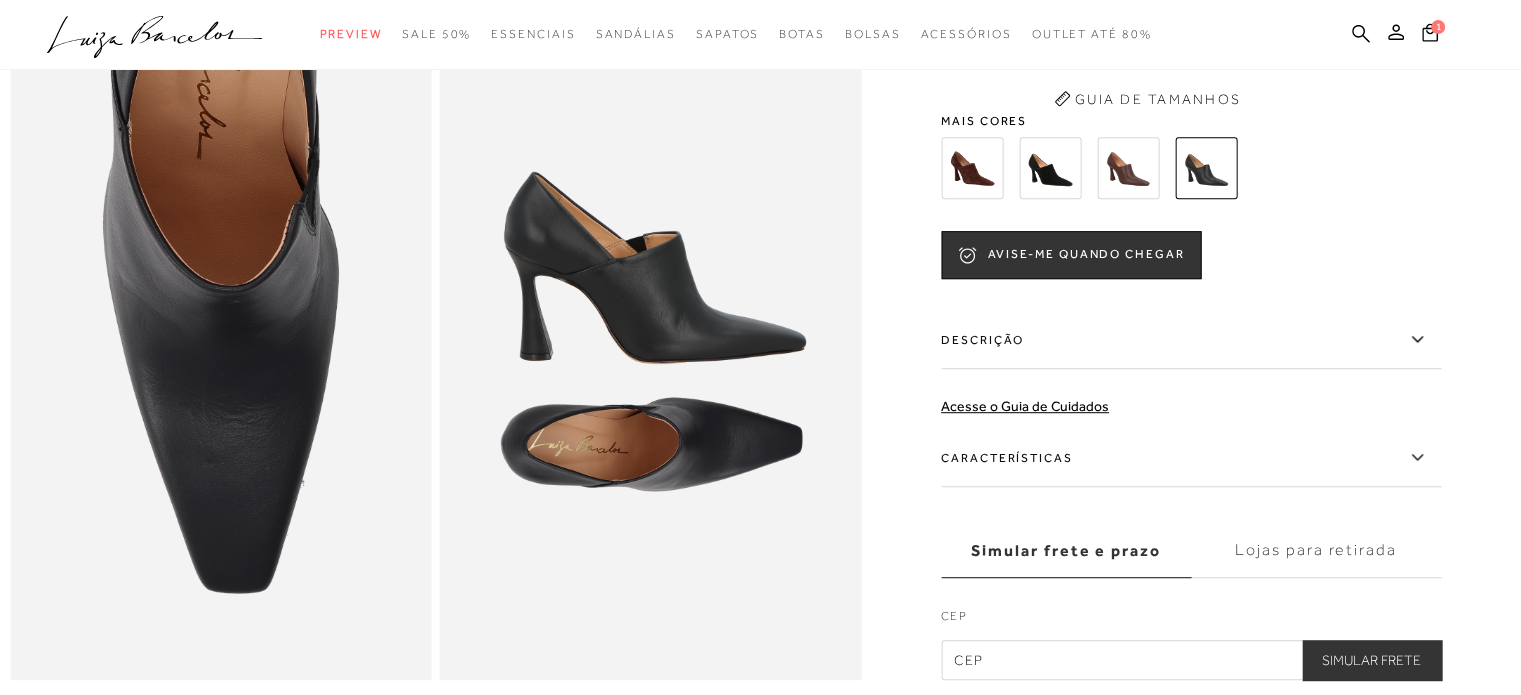 click on "Descrição" at bounding box center [1191, 340] 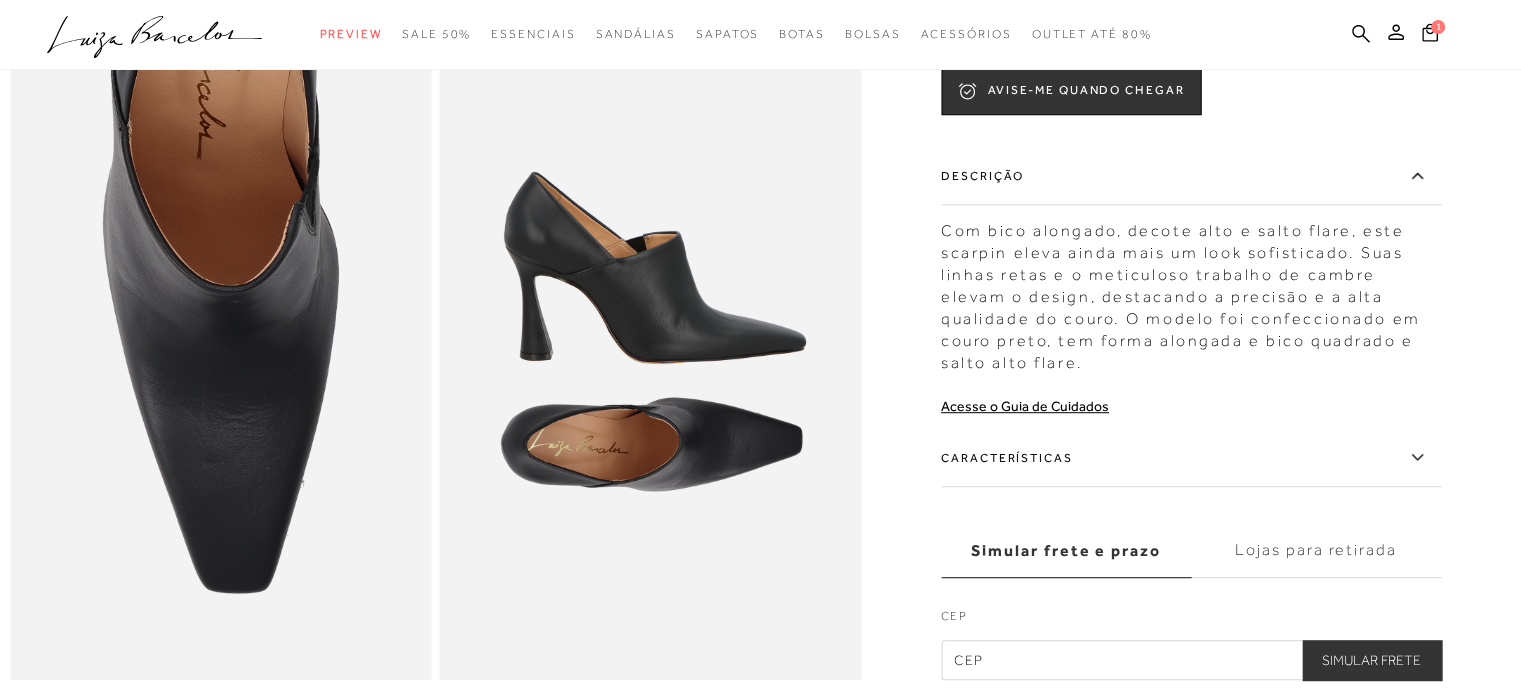 click on "Características" at bounding box center (1191, 458) 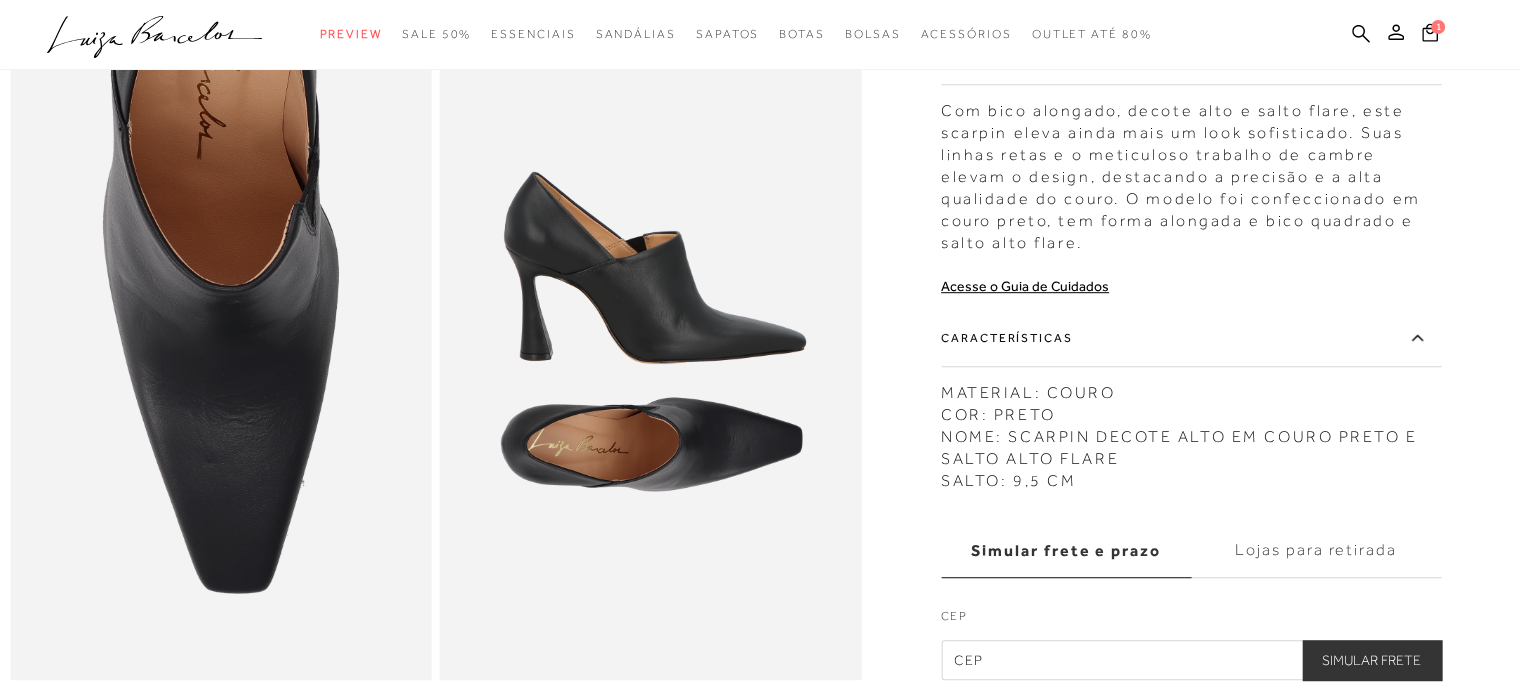 scroll, scrollTop: 0, scrollLeft: 0, axis: both 